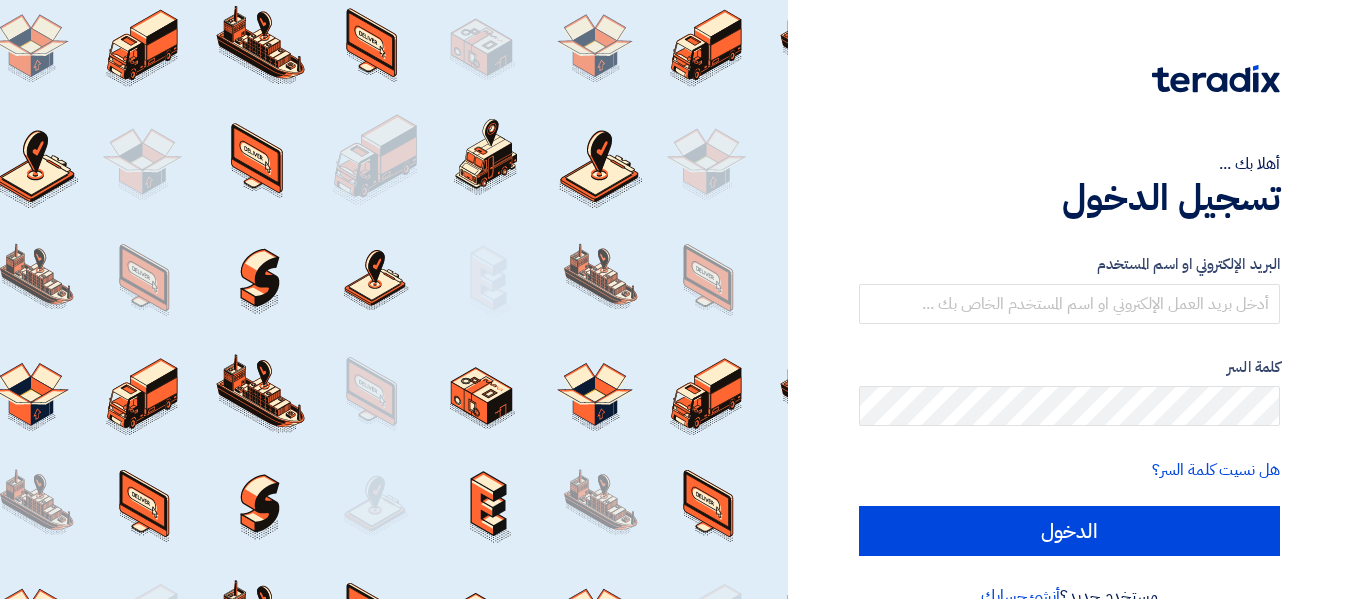 scroll, scrollTop: 0, scrollLeft: 0, axis: both 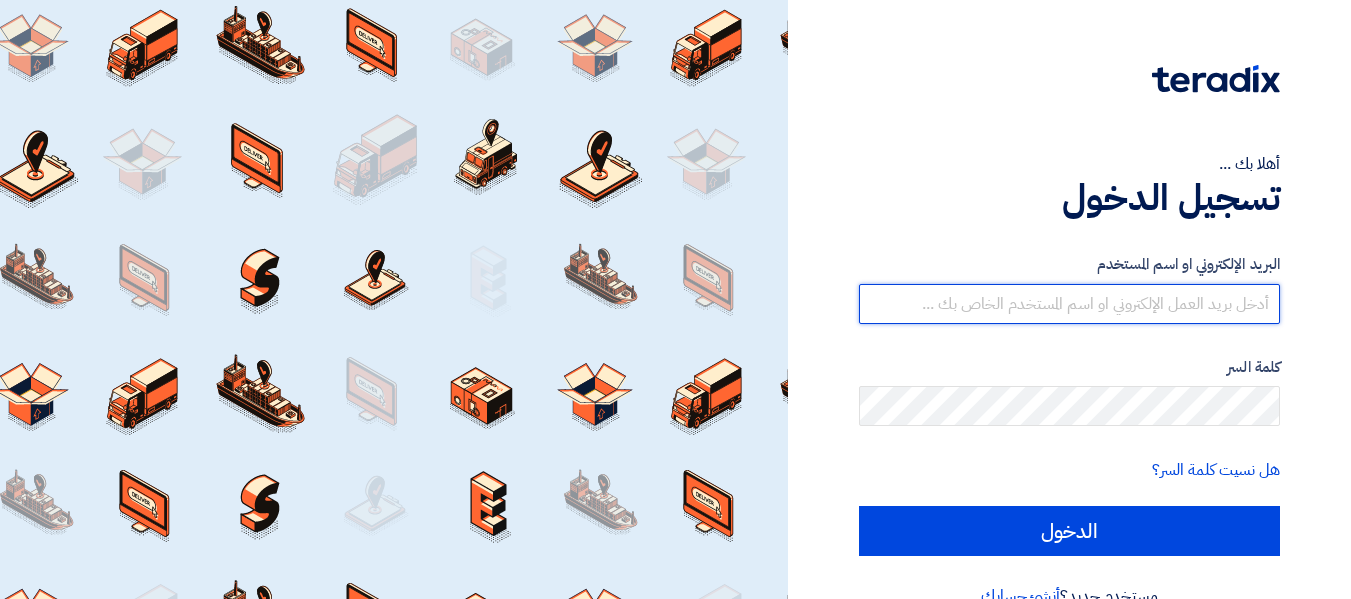 type on "[EMAIL_ADDRESS][DOMAIN_NAME]" 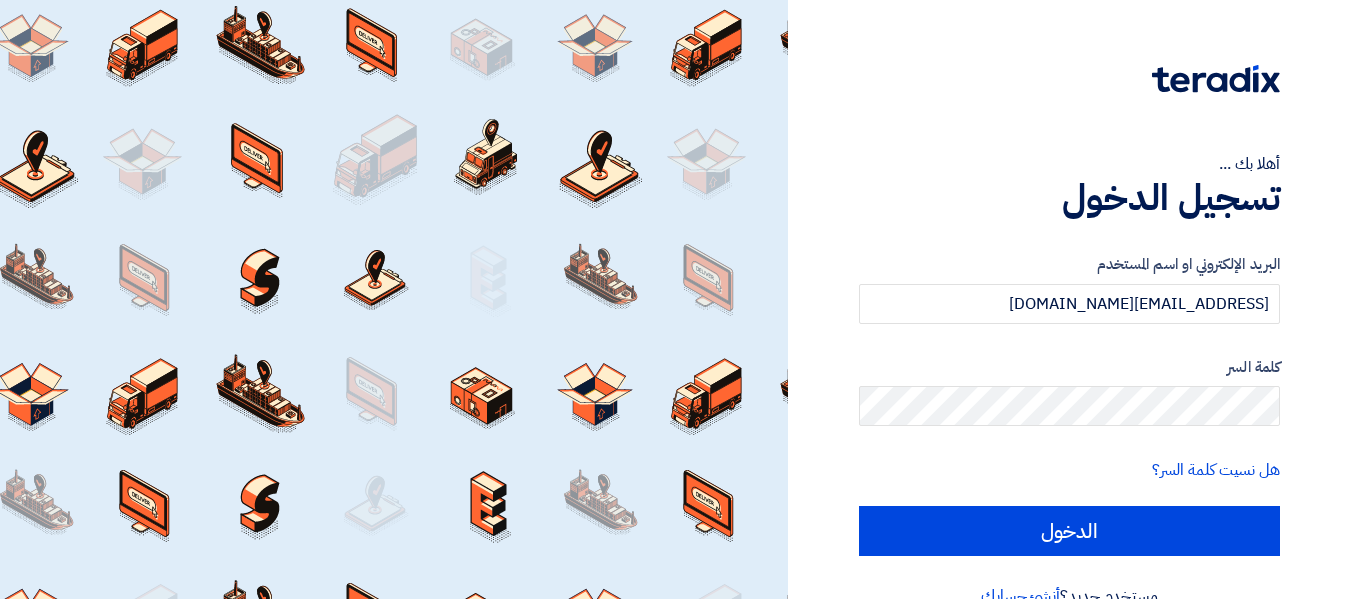 click 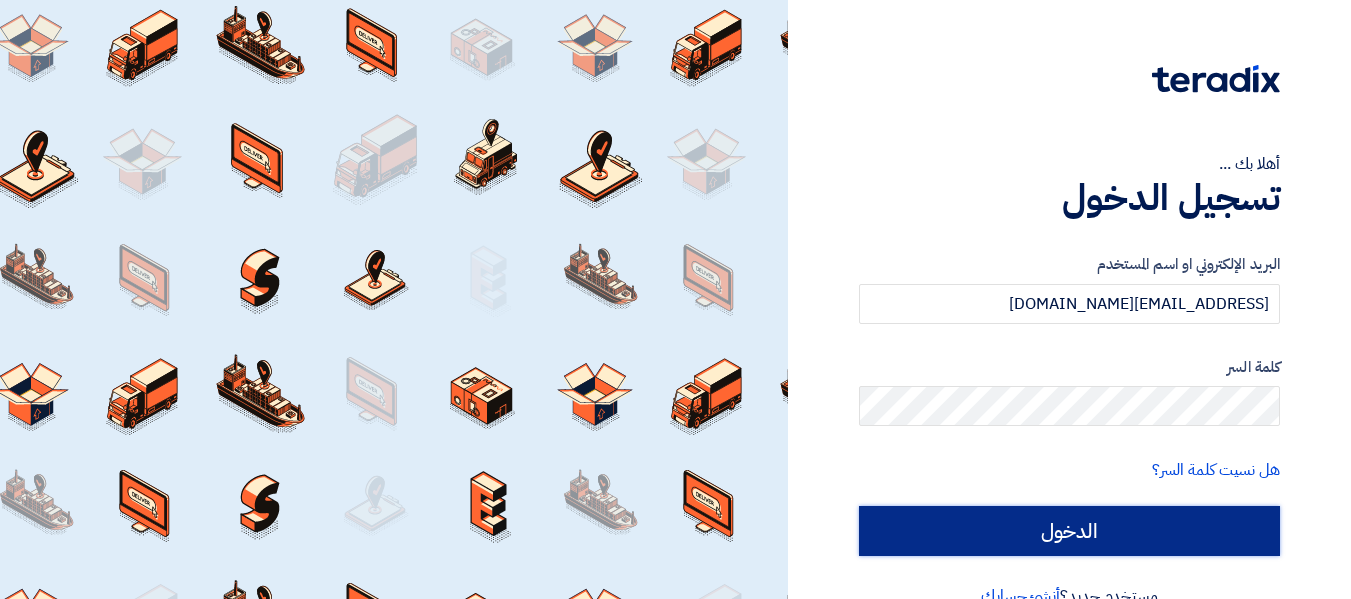 click on "الدخول" 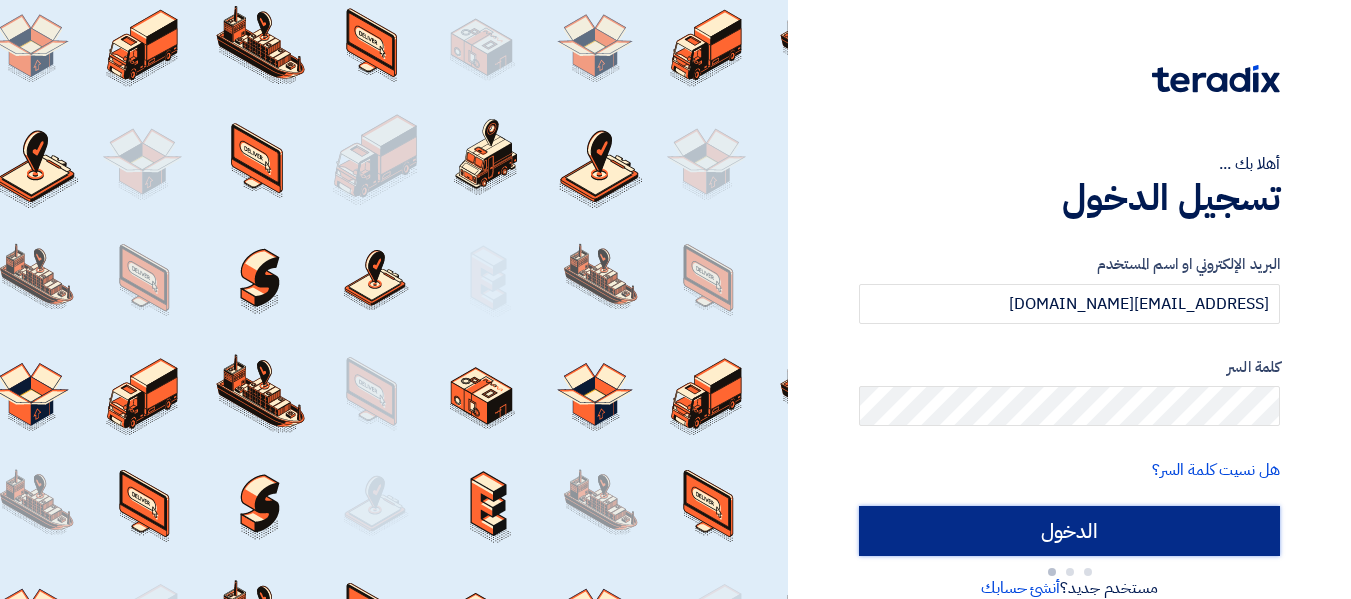 type on "Sign in" 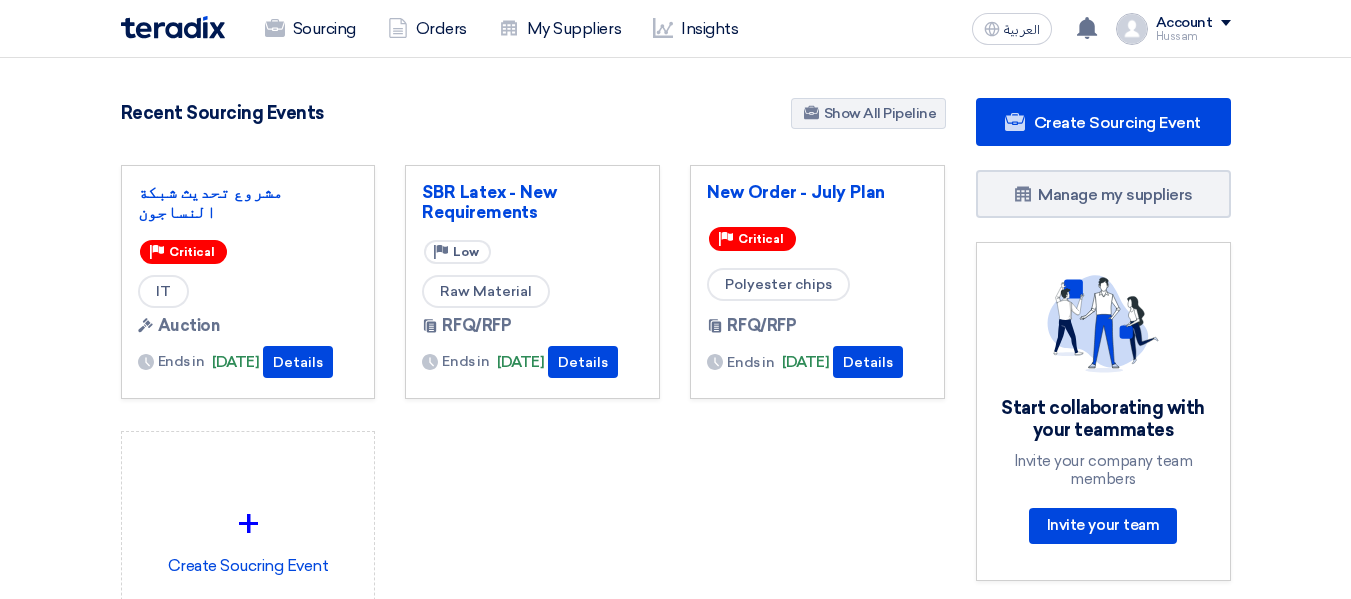 click on "Account" 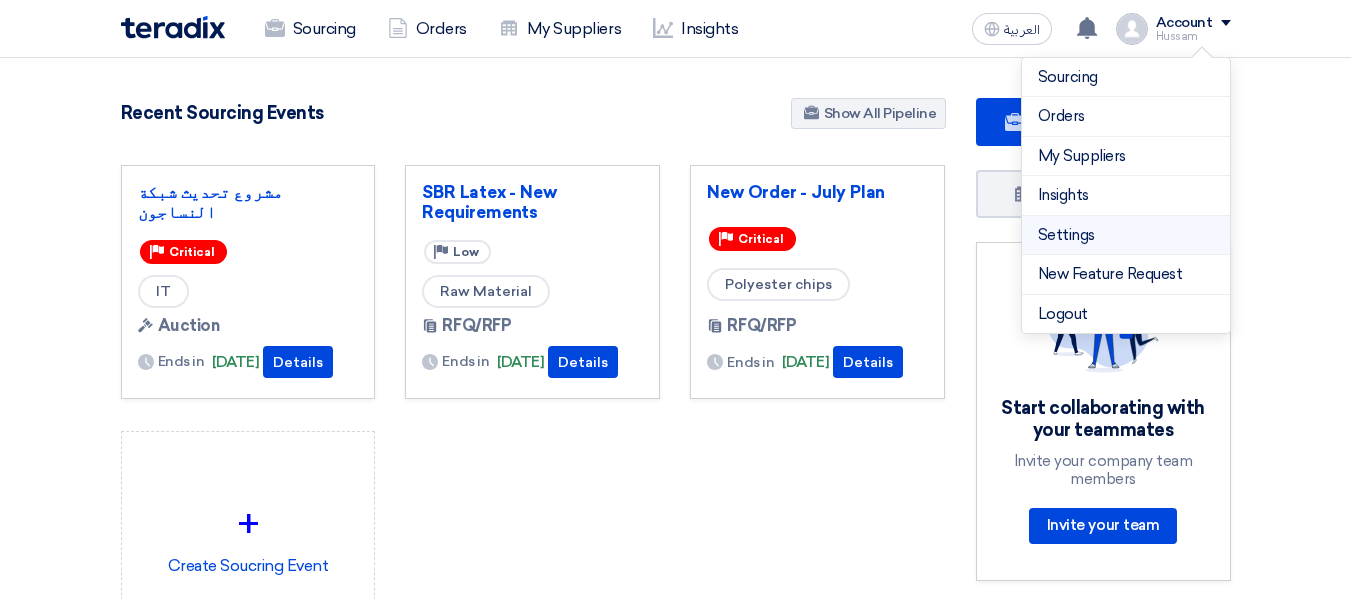 click on "Settings" 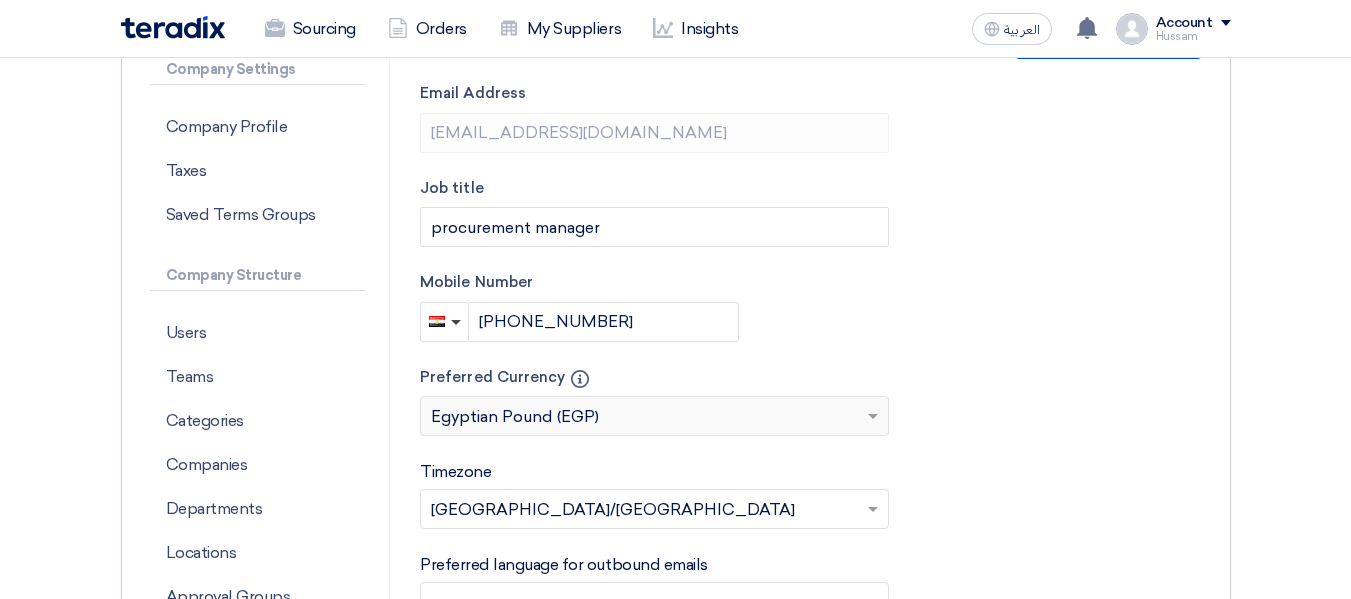 scroll, scrollTop: 355, scrollLeft: 0, axis: vertical 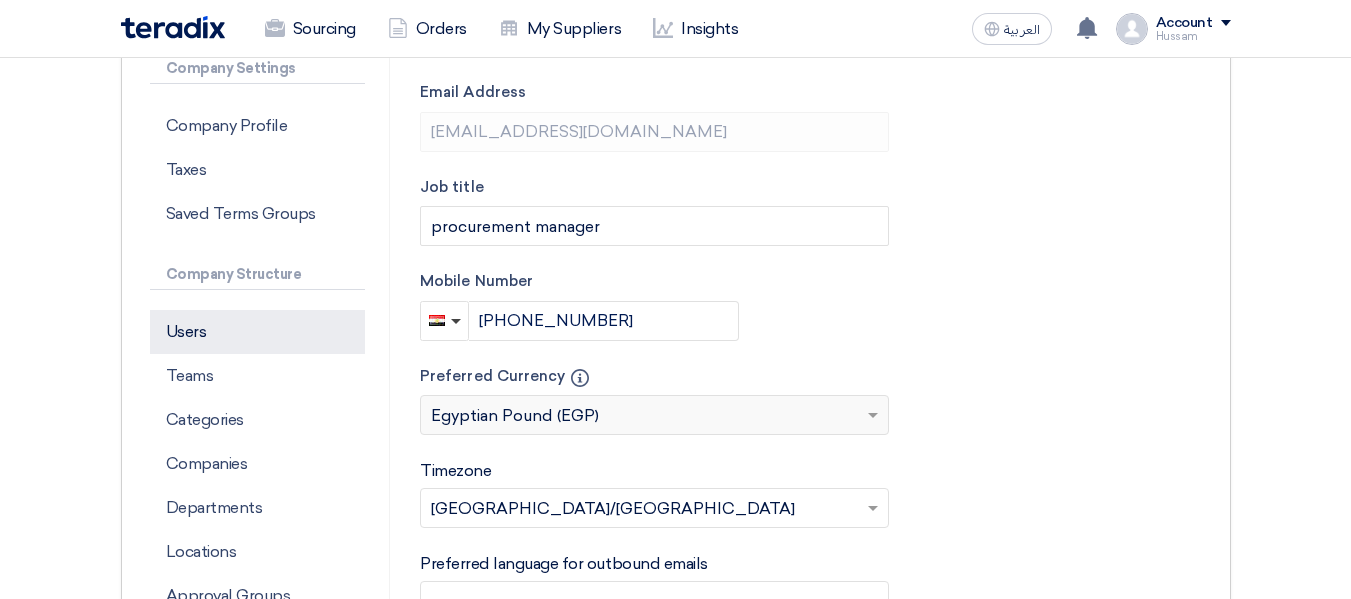 click on "Users" 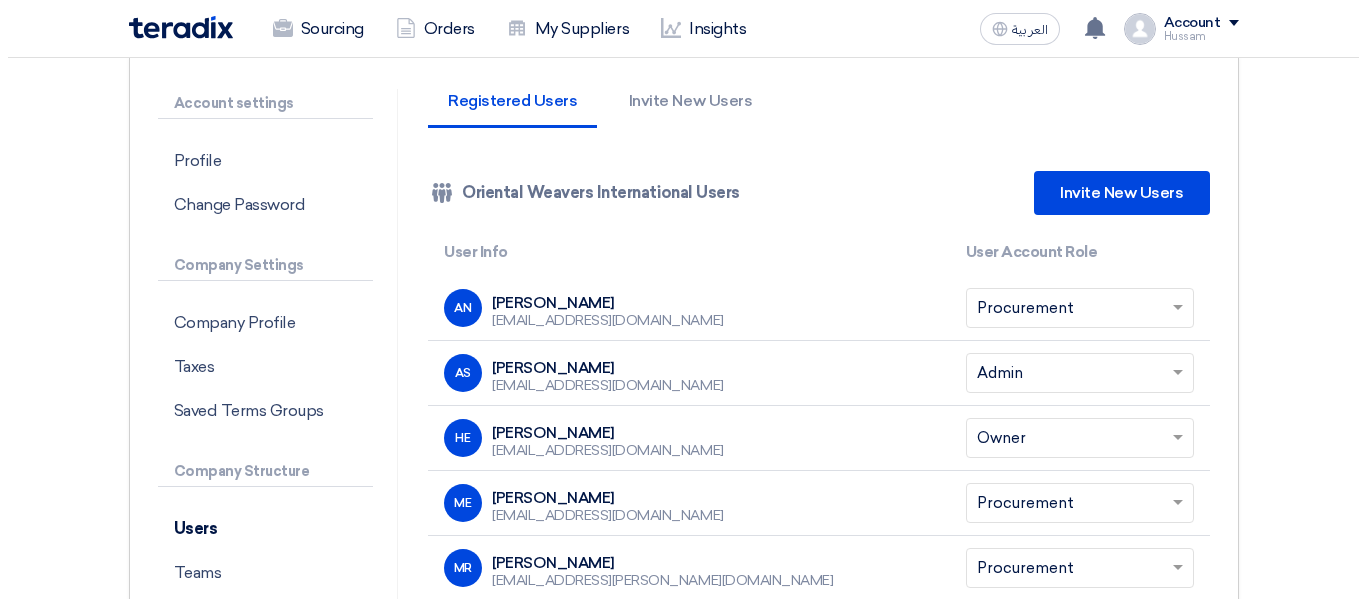 scroll, scrollTop: 156, scrollLeft: 0, axis: vertical 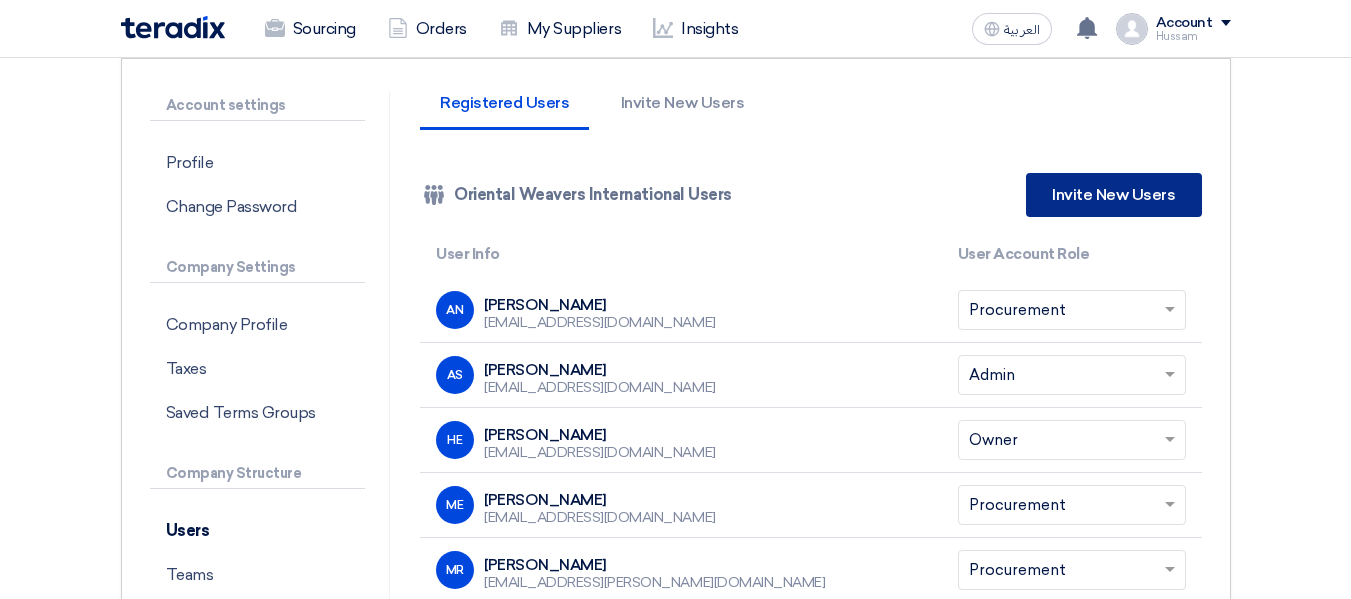 click on "Invite New Users" 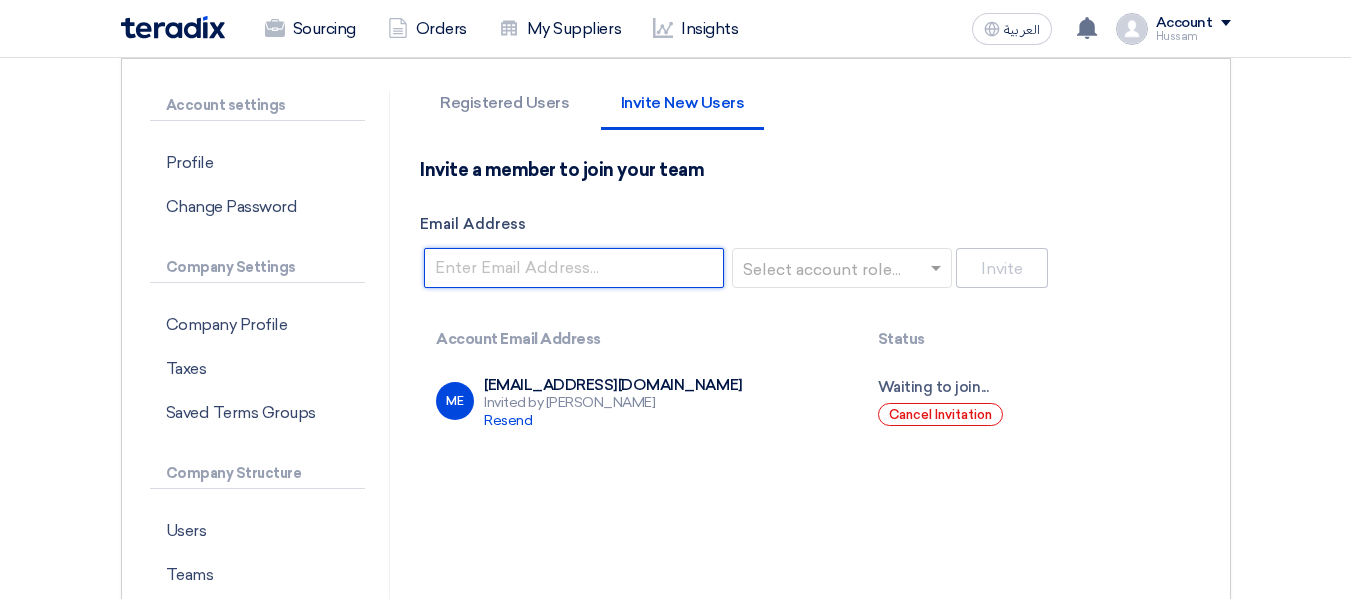 click on "Email Address" at bounding box center [574, 268] 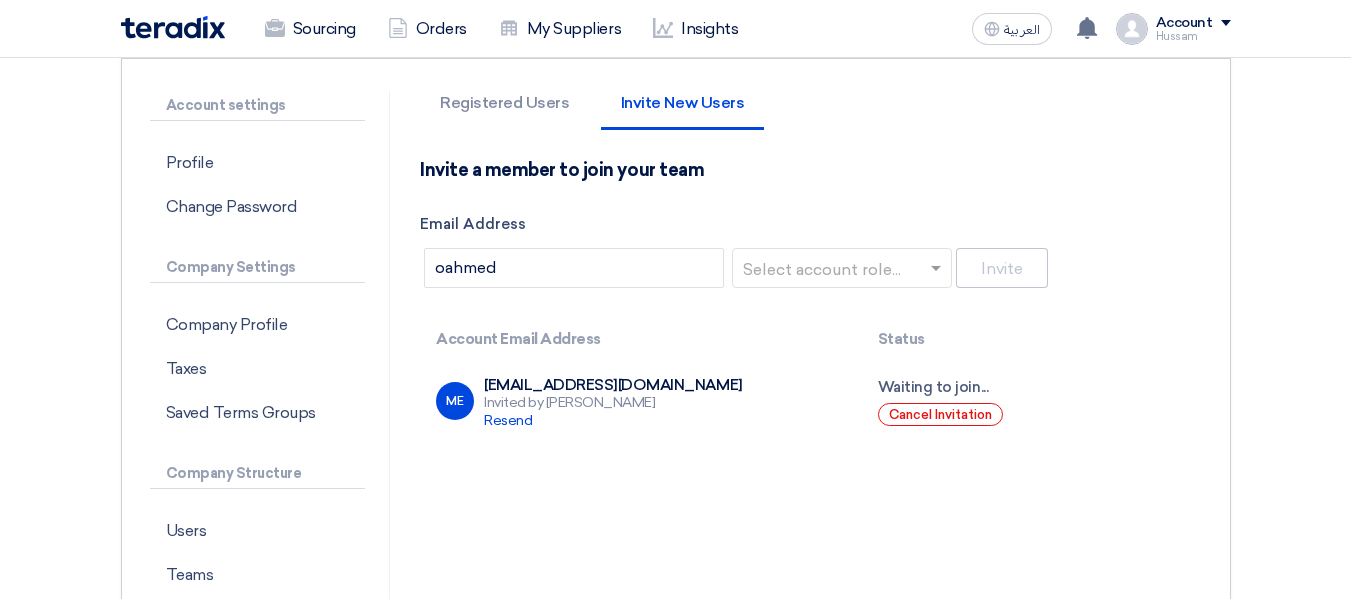 drag, startPoint x: 686, startPoint y: 382, endPoint x: 537, endPoint y: 379, distance: 149.0302 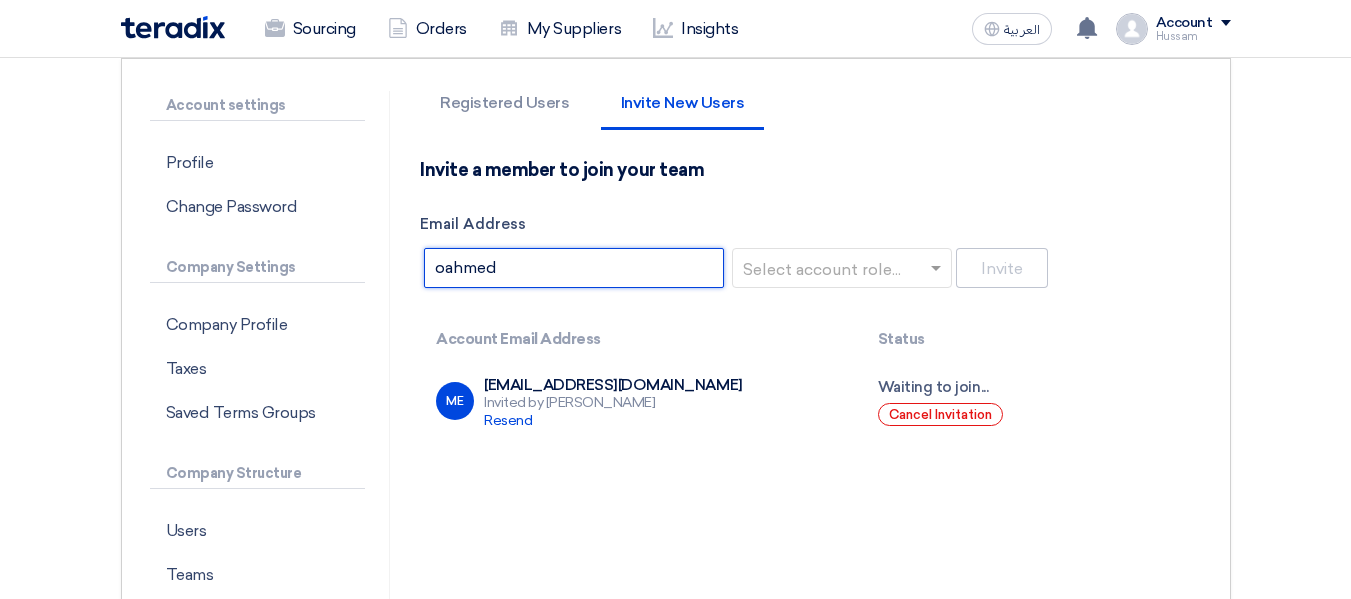 click on "oahmed" at bounding box center [574, 268] 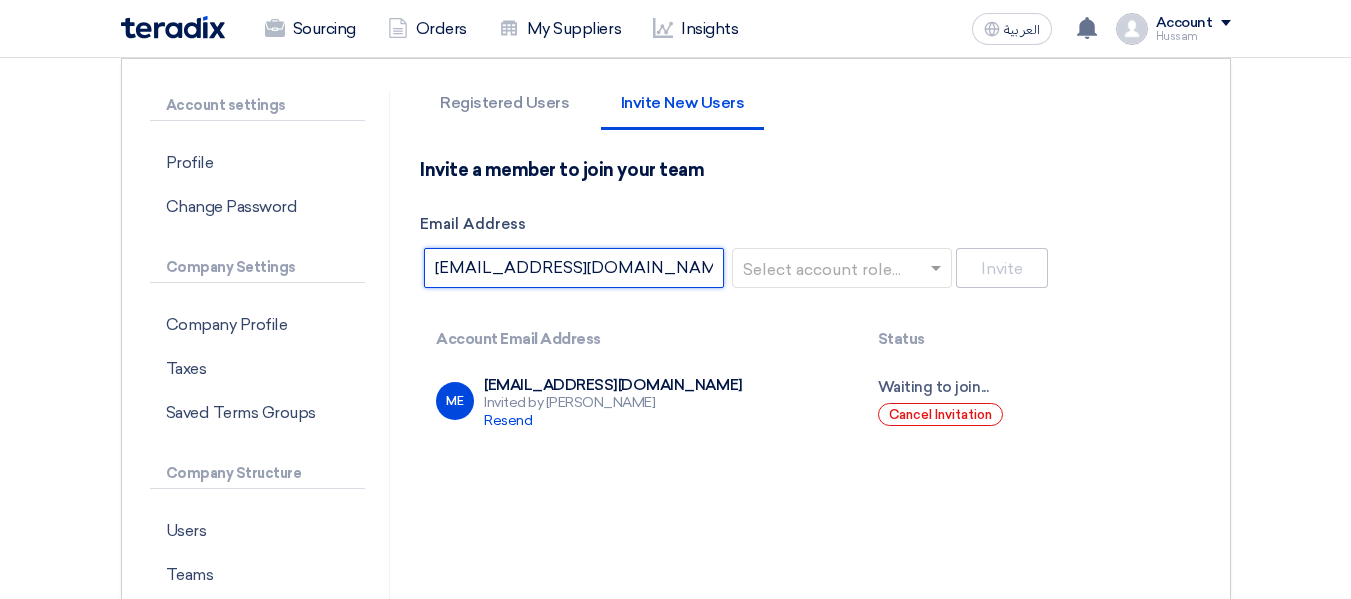 drag, startPoint x: 537, startPoint y: 264, endPoint x: 527, endPoint y: 266, distance: 10.198039 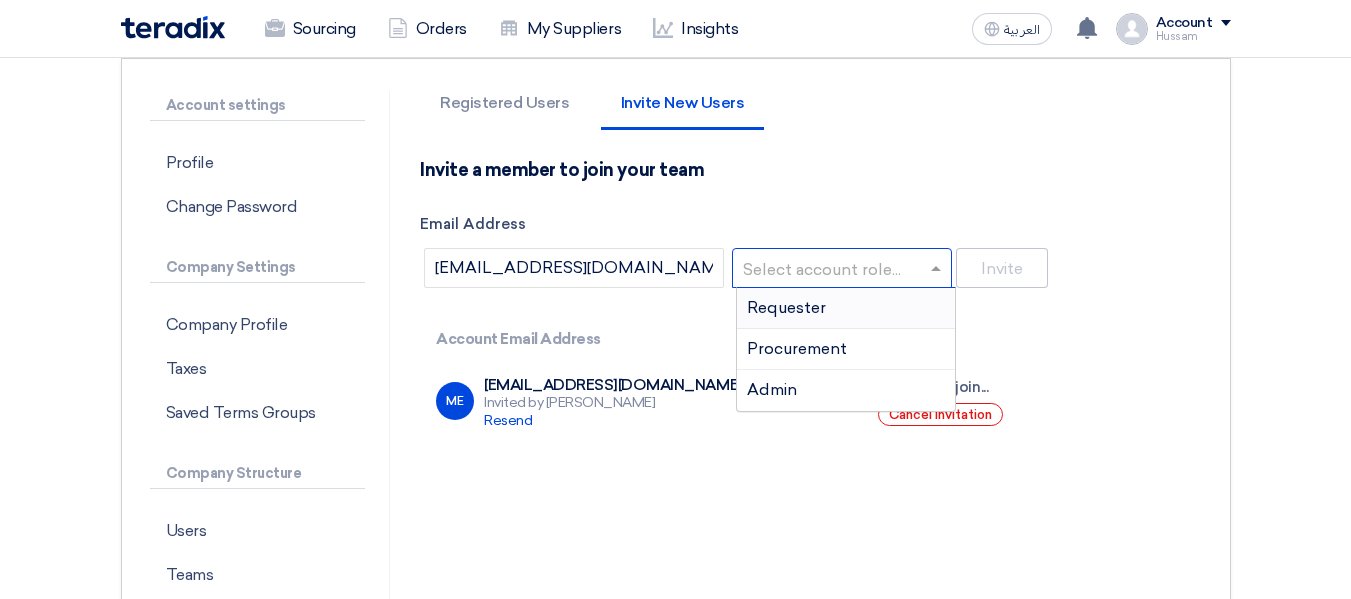 click 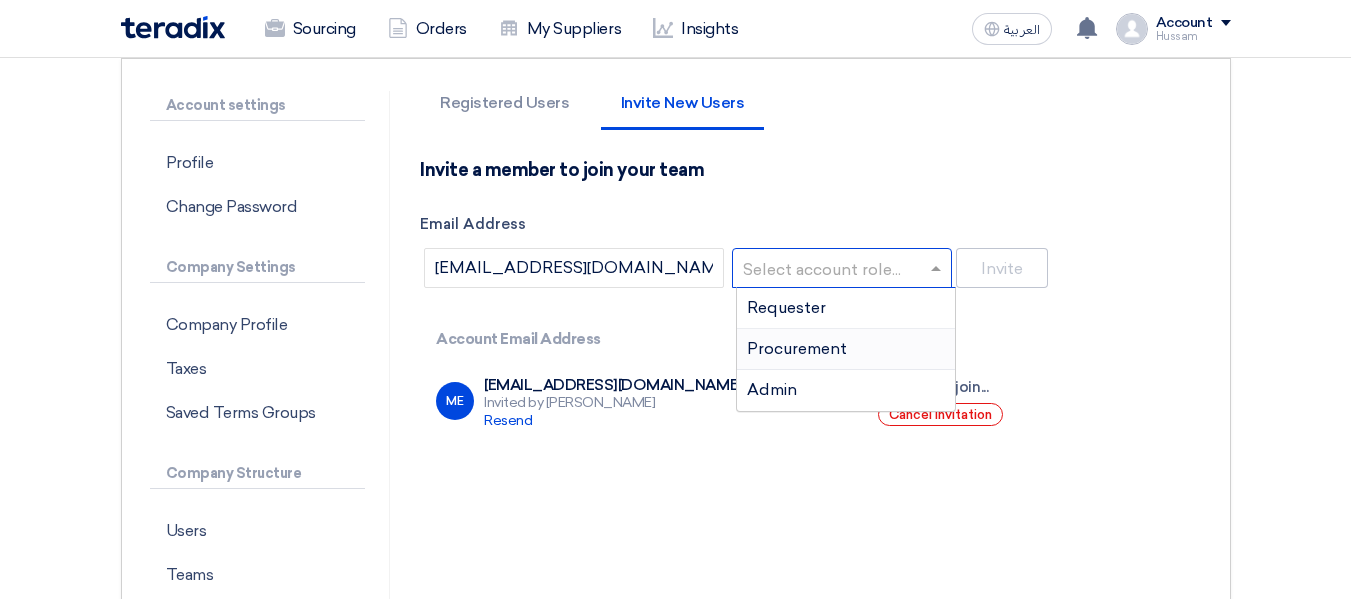 click on "Procurement" at bounding box center [846, 349] 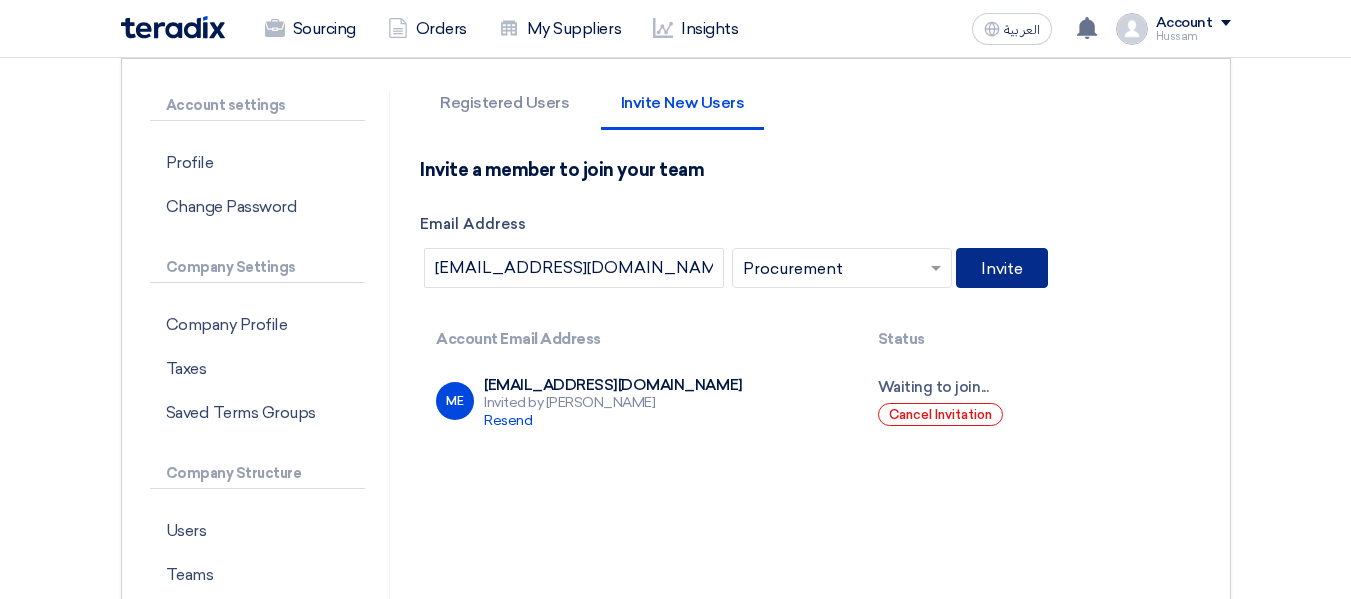 click on "Invite" 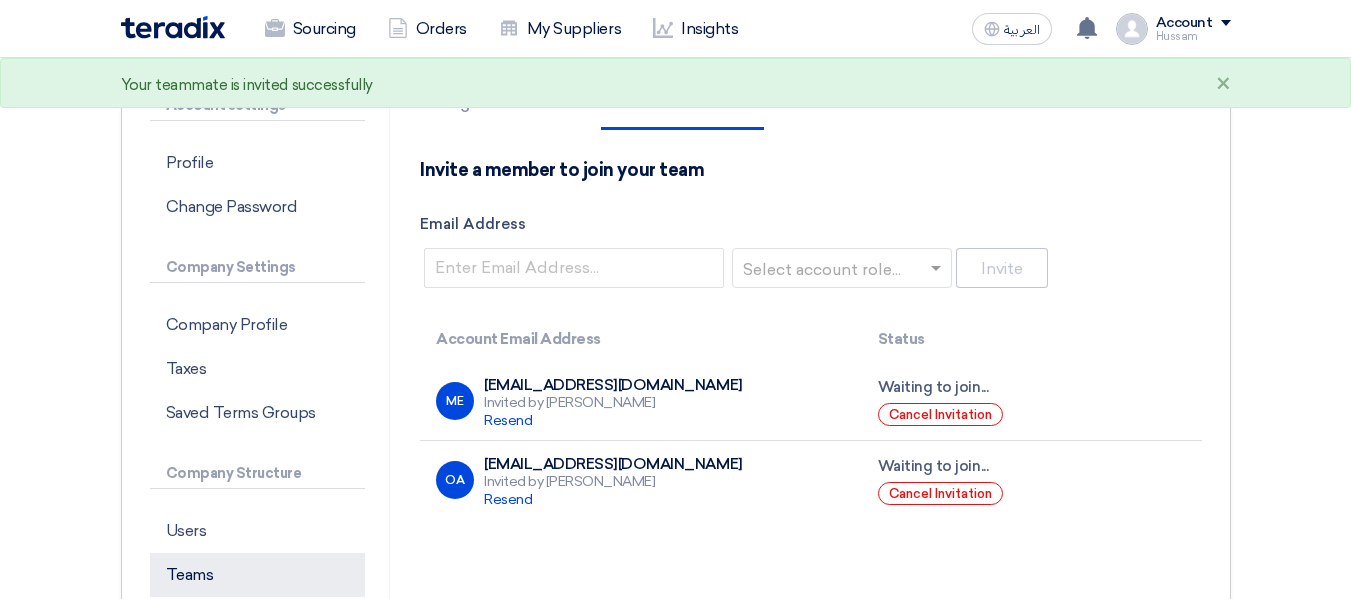 click on "Teams" 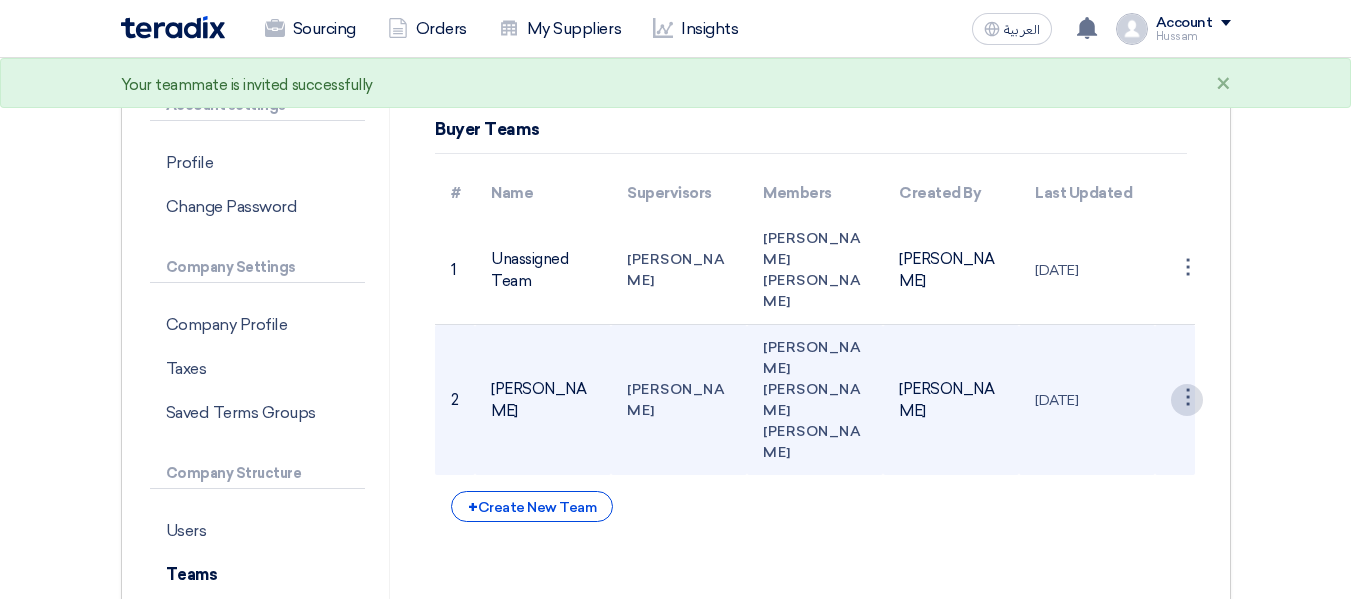 click on "⋮" at bounding box center [1187, 270] 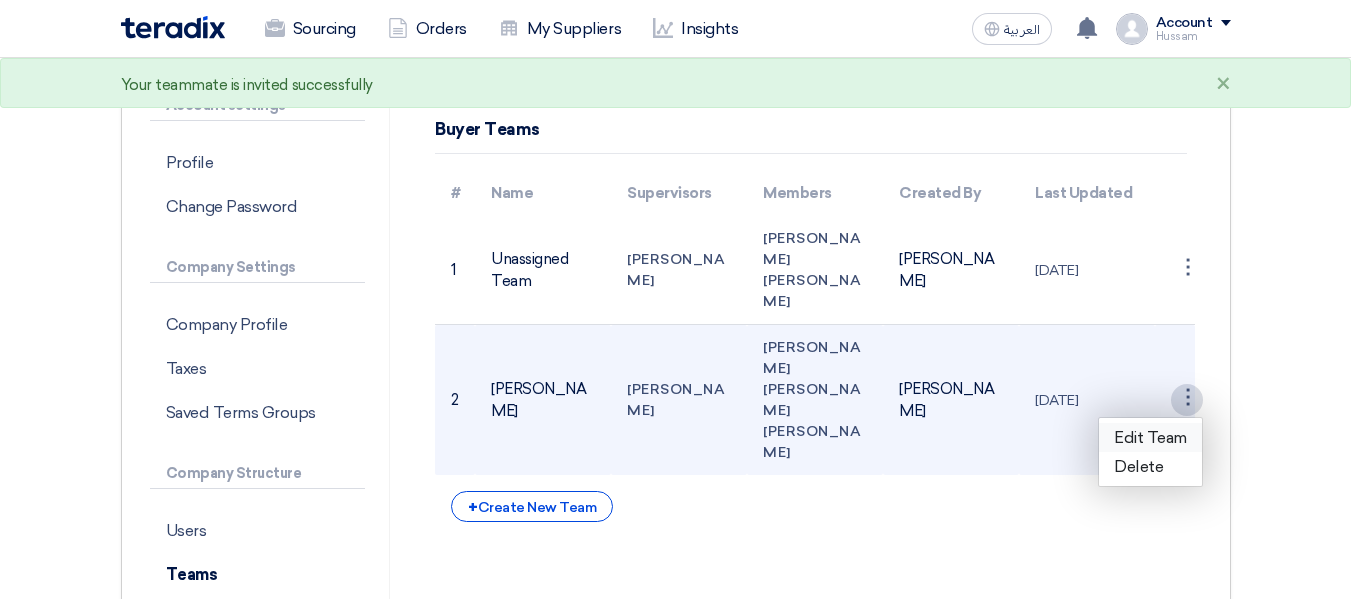 click on "Edit Team" 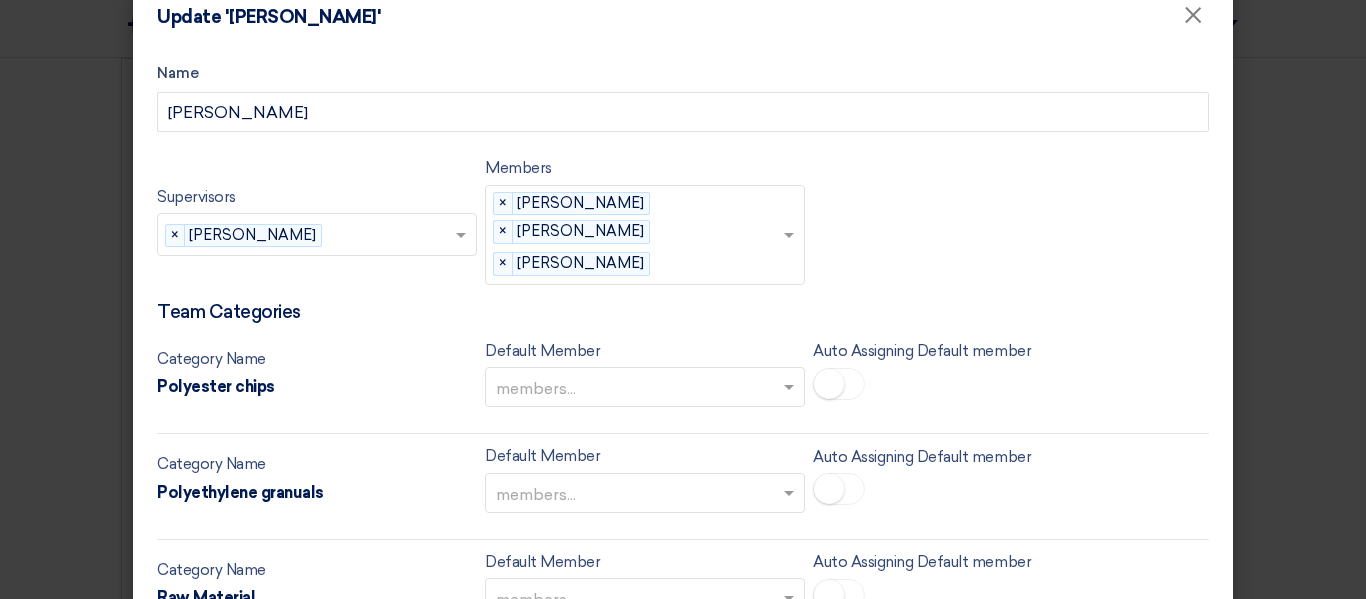 scroll, scrollTop: 37, scrollLeft: 0, axis: vertical 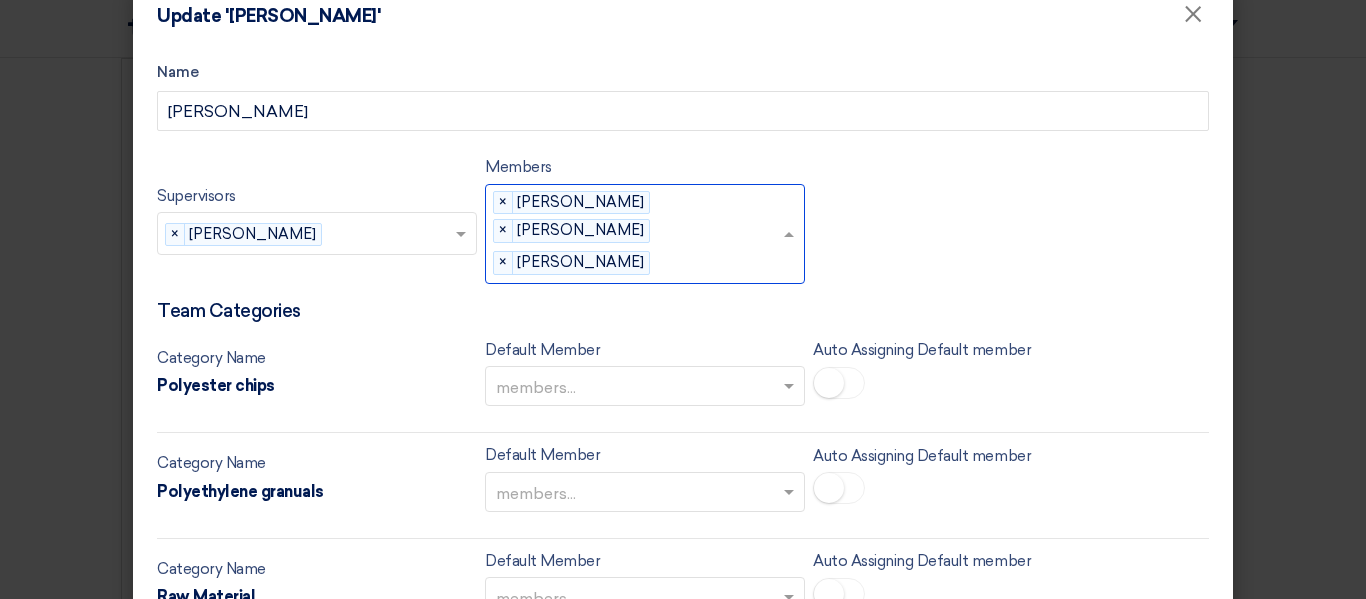 click at bounding box center (720, 264) 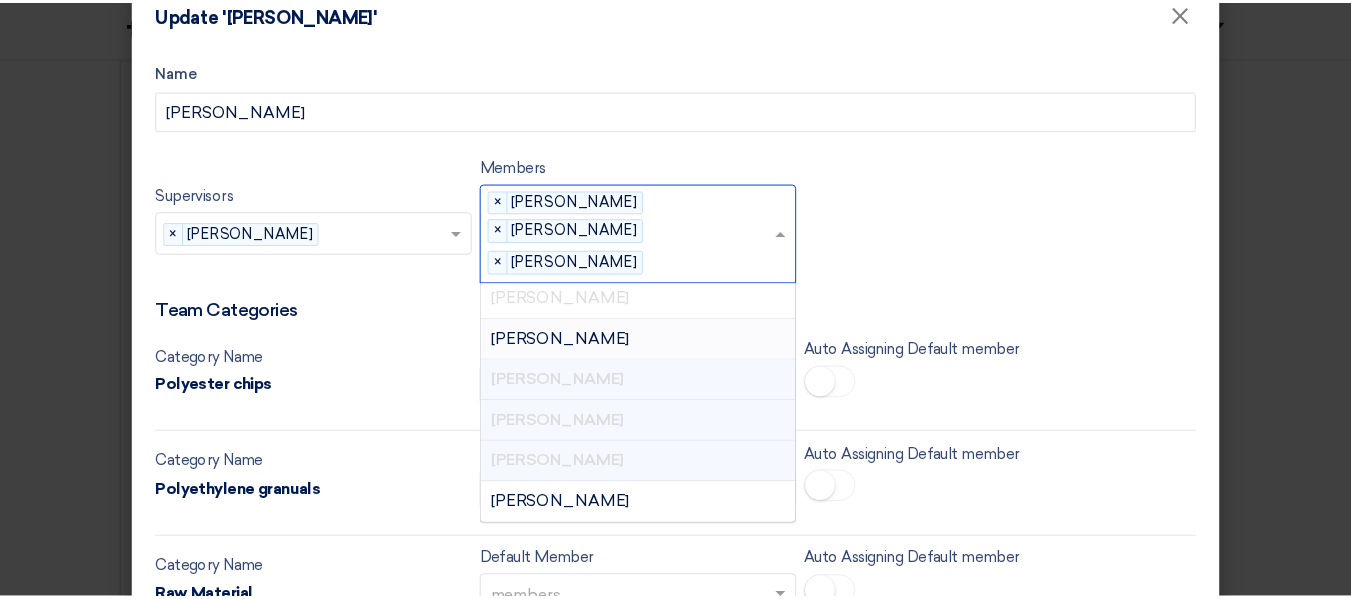 scroll, scrollTop: 0, scrollLeft: 0, axis: both 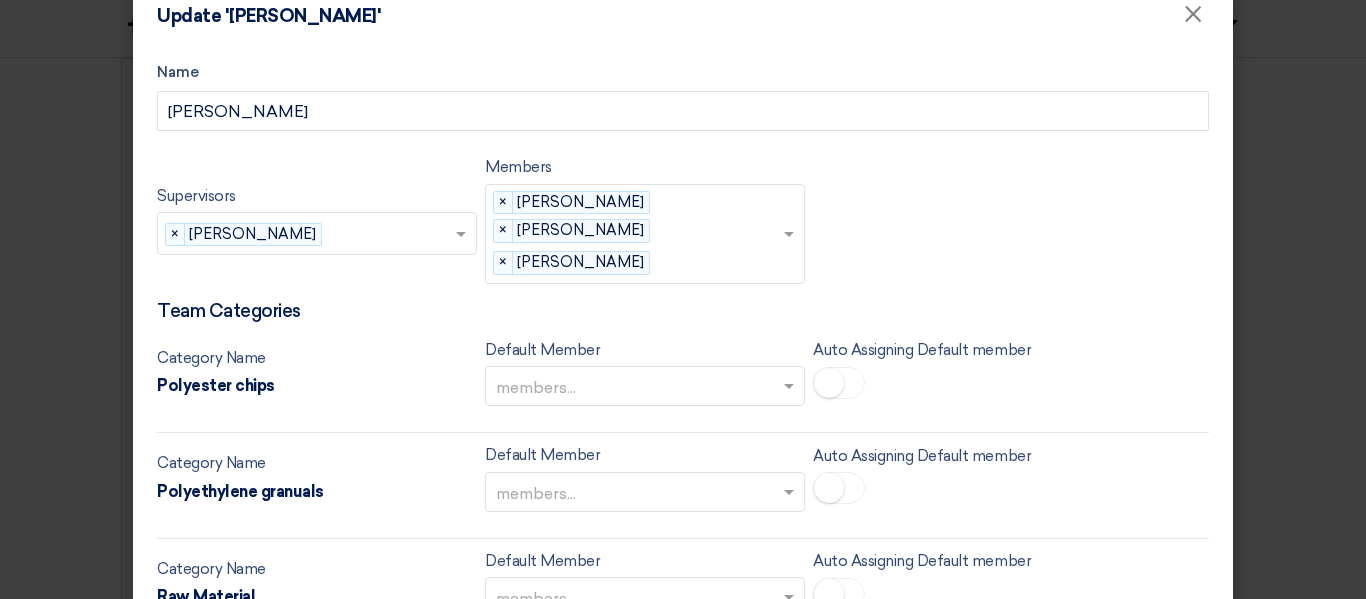 click on "Update '[PERSON_NAME]'
×
Name
[PERSON_NAME]
Supervisors
Supervisors...
×
[PERSON_NAME]
×
Members
members...
×
[PERSON_NAME]
×
[PERSON_NAME]
×
[PERSON_NAME]" 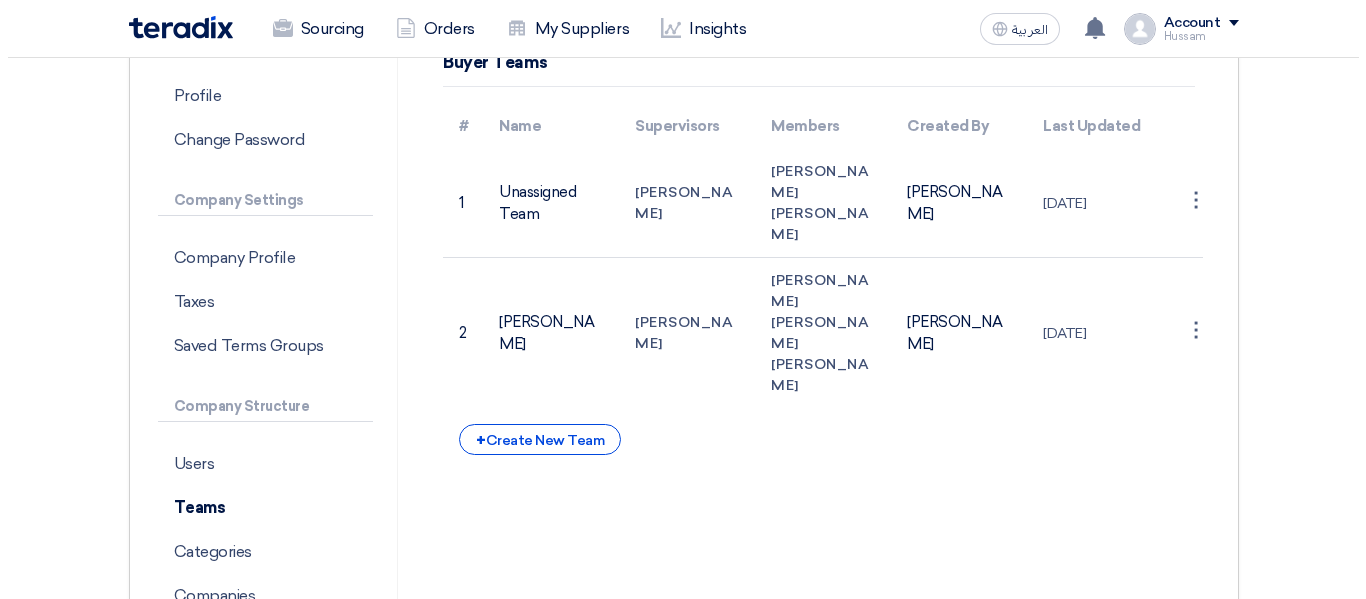 scroll, scrollTop: 225, scrollLeft: 0, axis: vertical 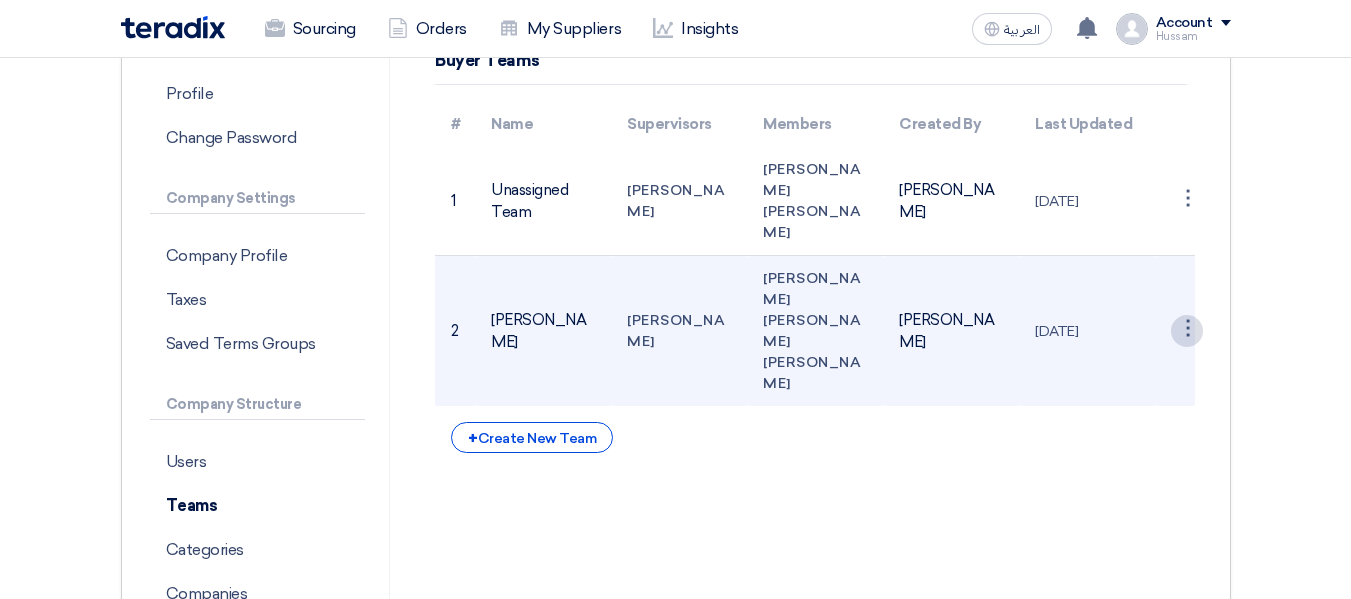 click on "⋮" at bounding box center [1187, 201] 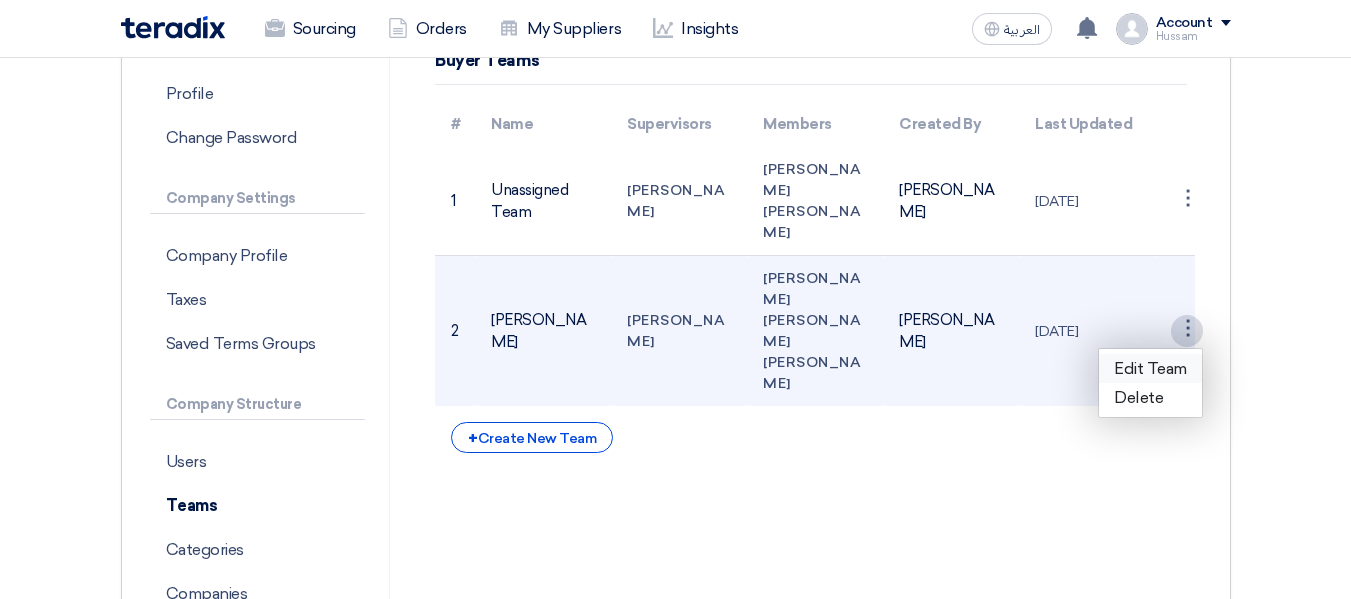 click on "Edit Team" 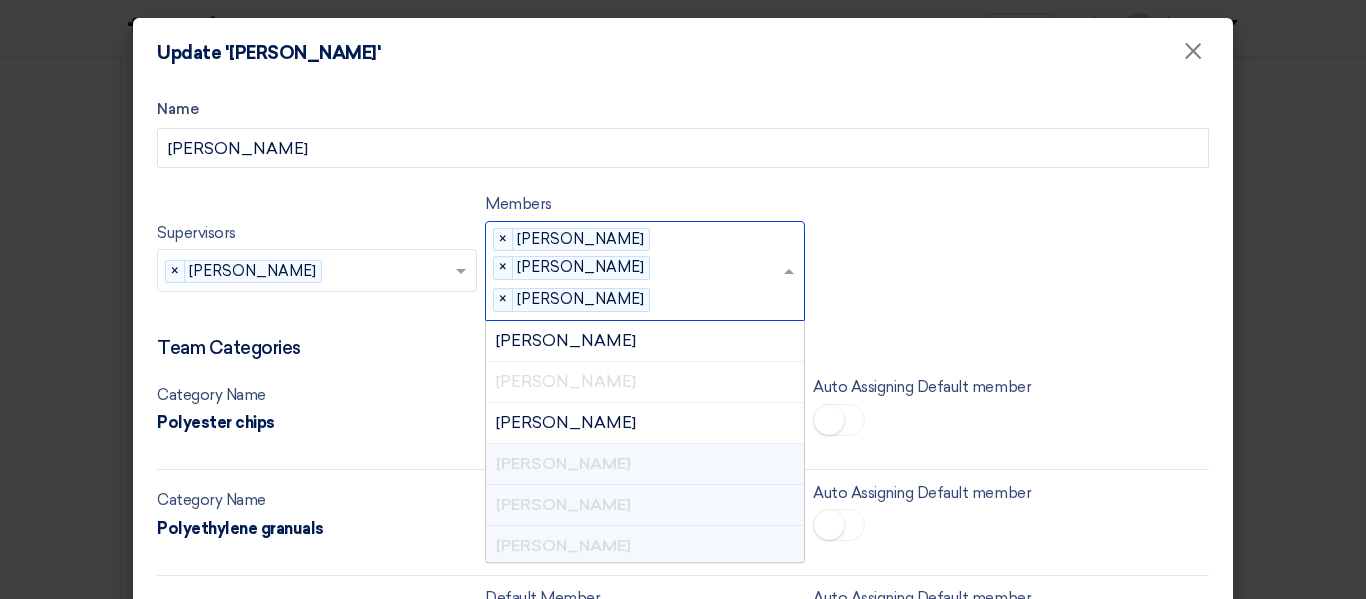 click at bounding box center [720, 301] 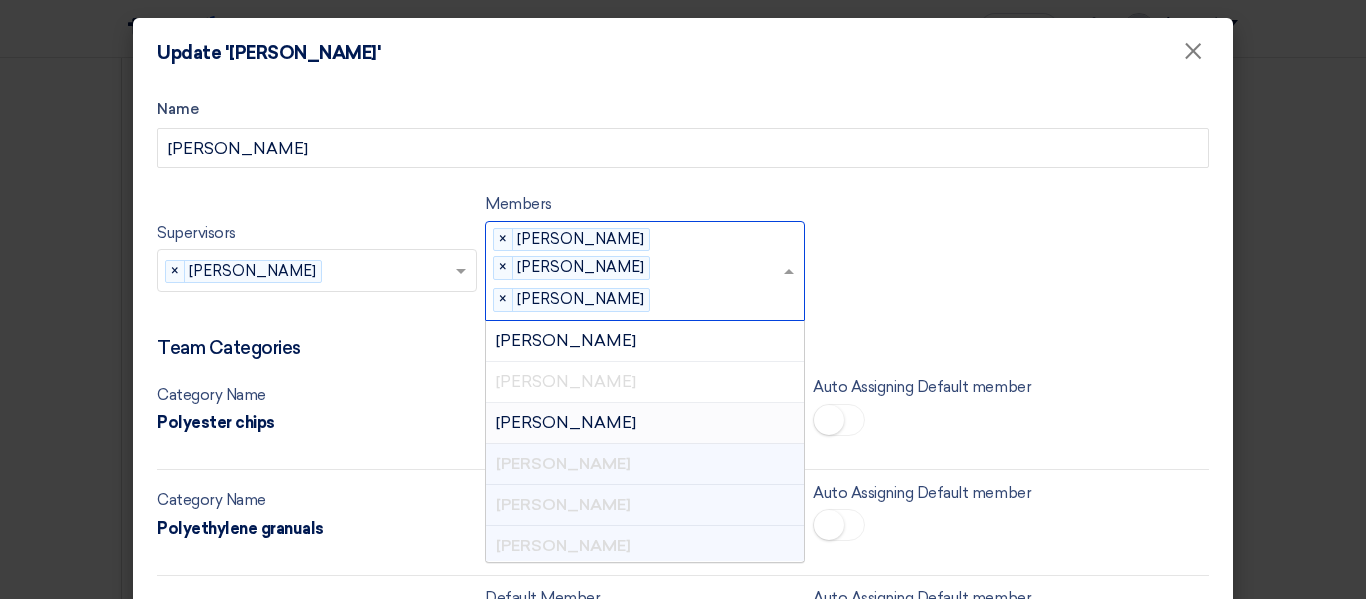 scroll, scrollTop: 46, scrollLeft: 0, axis: vertical 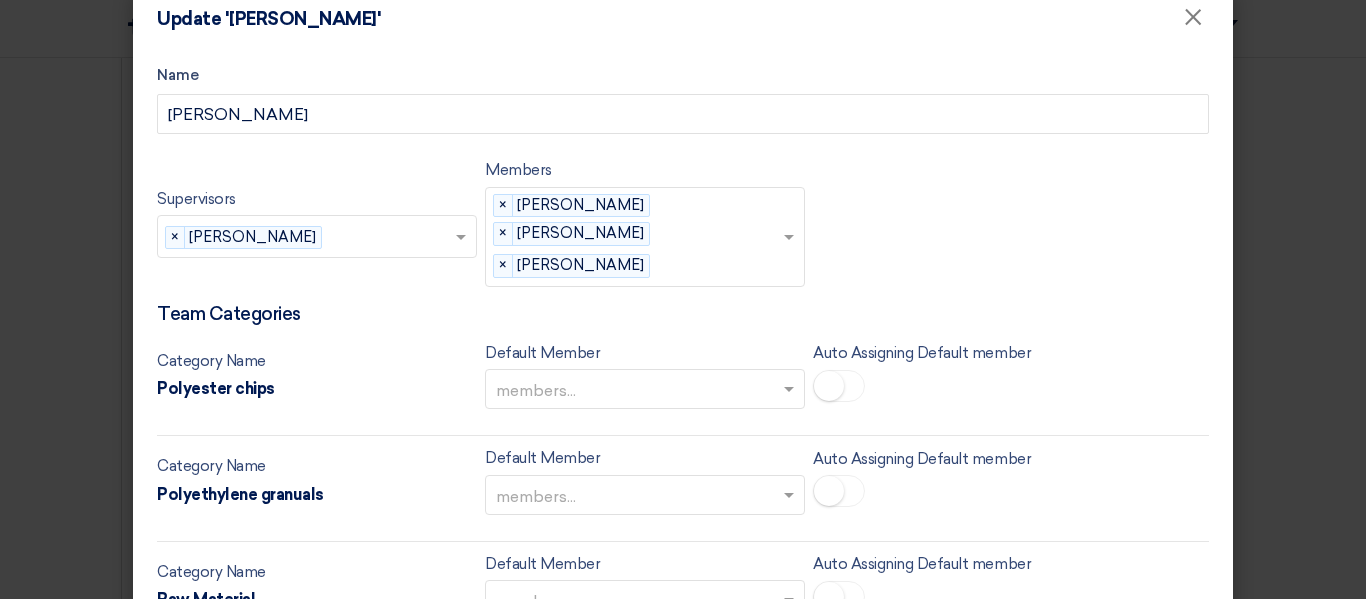 click on "Update '[PERSON_NAME]'
×
Name
[PERSON_NAME]
Supervisors
Supervisors...
×
[PERSON_NAME]
×
Members
members...
×
[PERSON_NAME]
×
[PERSON_NAME]
×
[PERSON_NAME]" 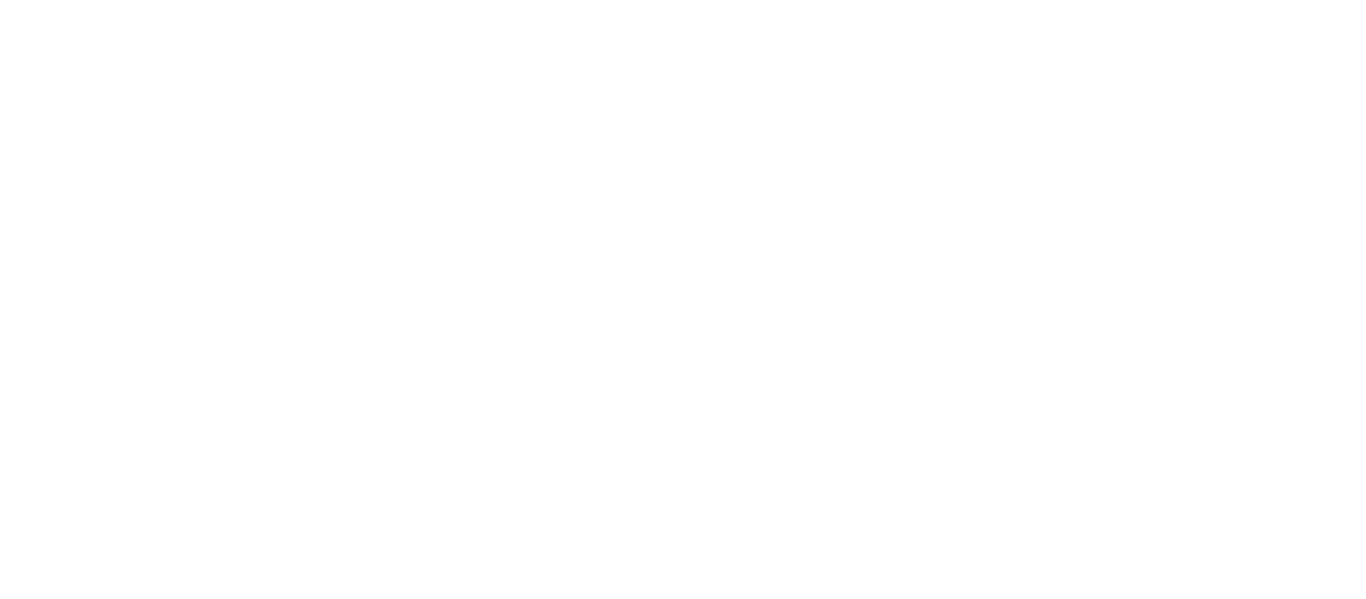scroll, scrollTop: 0, scrollLeft: 0, axis: both 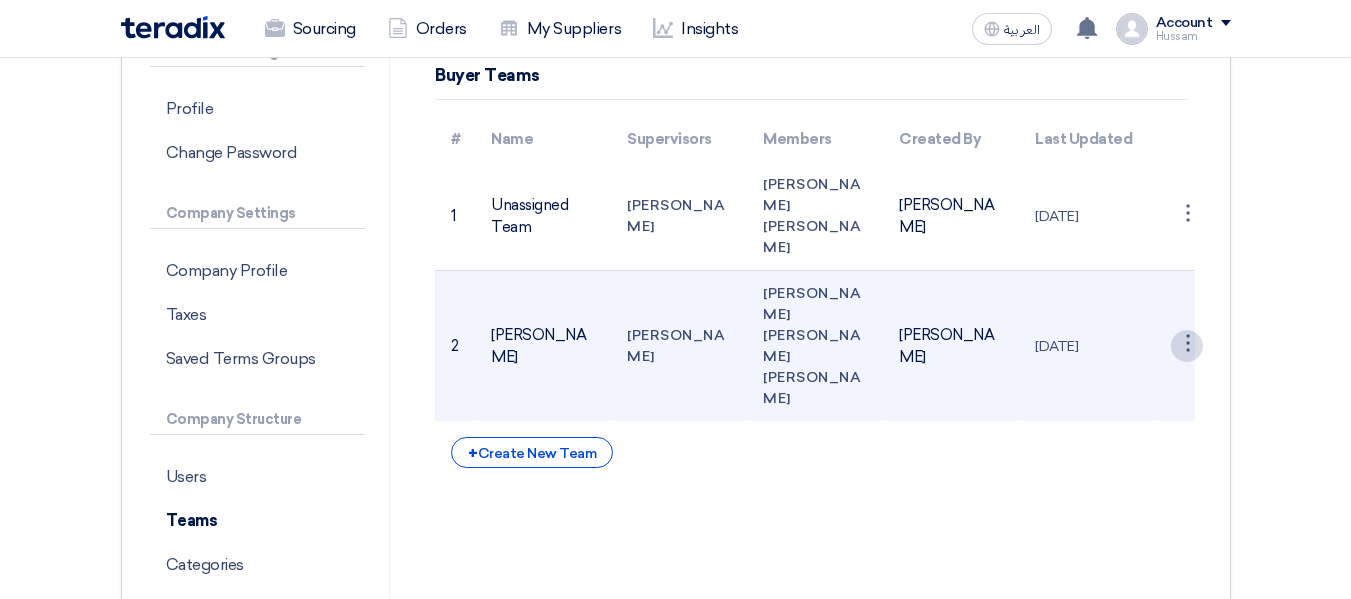 click on "⋮" at bounding box center (1187, 216) 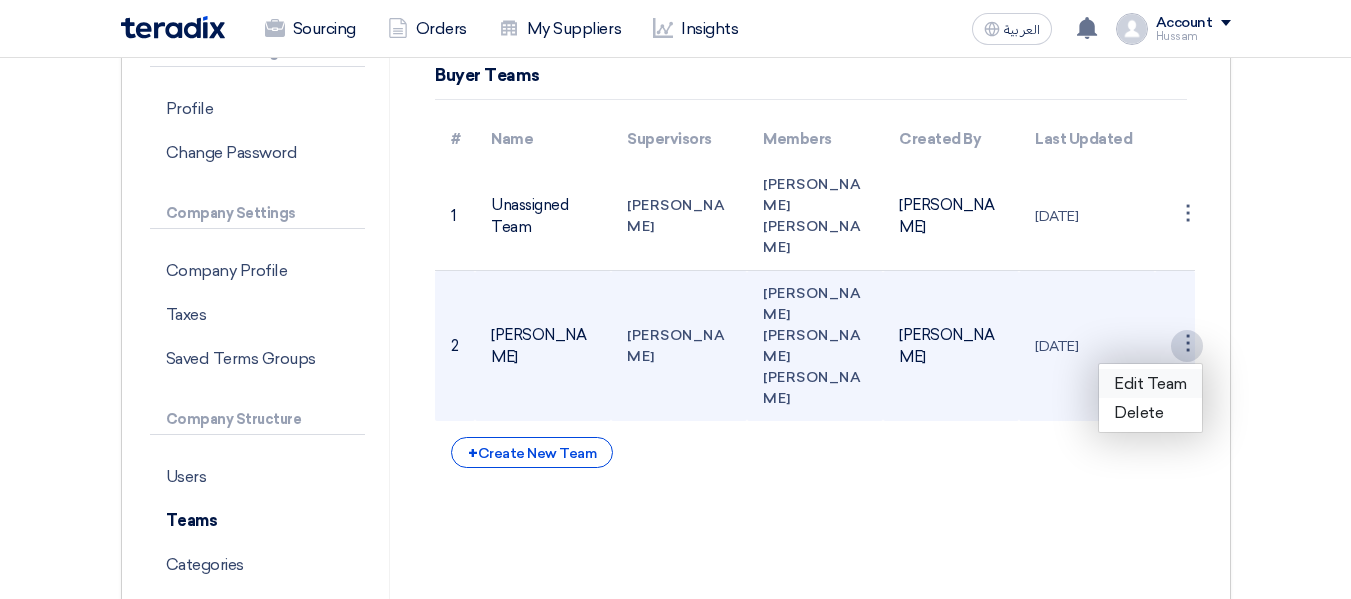 click on "Edit Team" 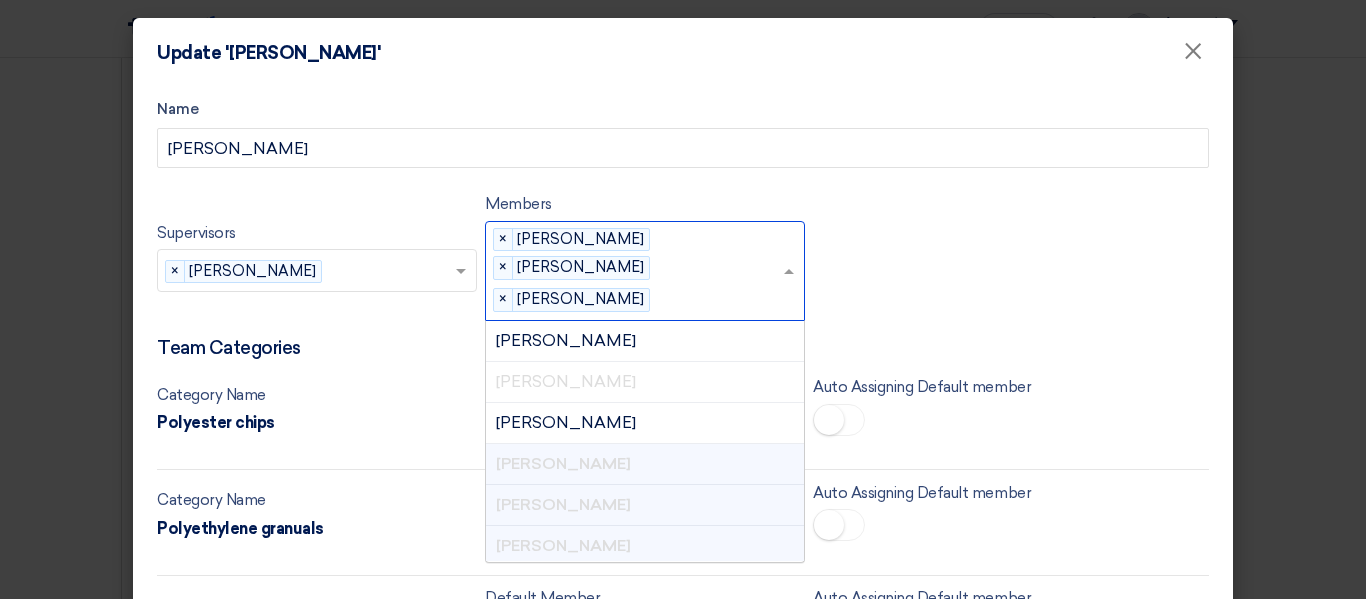 click at bounding box center [708, 301] 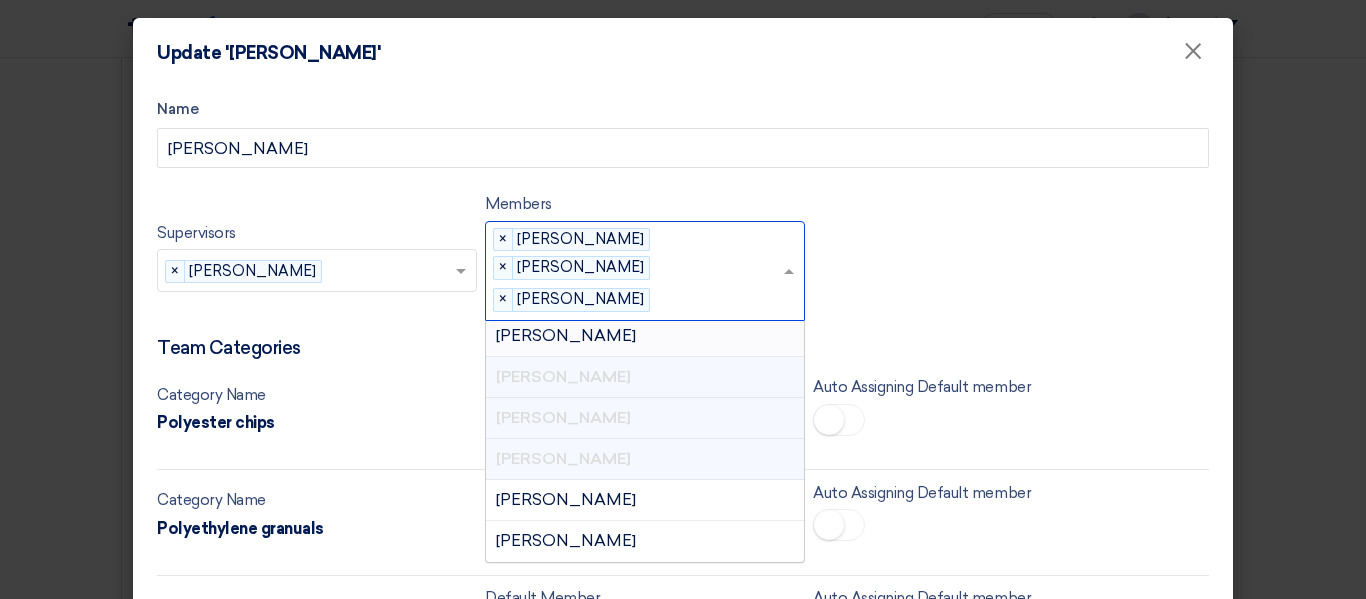 scroll, scrollTop: 87, scrollLeft: 0, axis: vertical 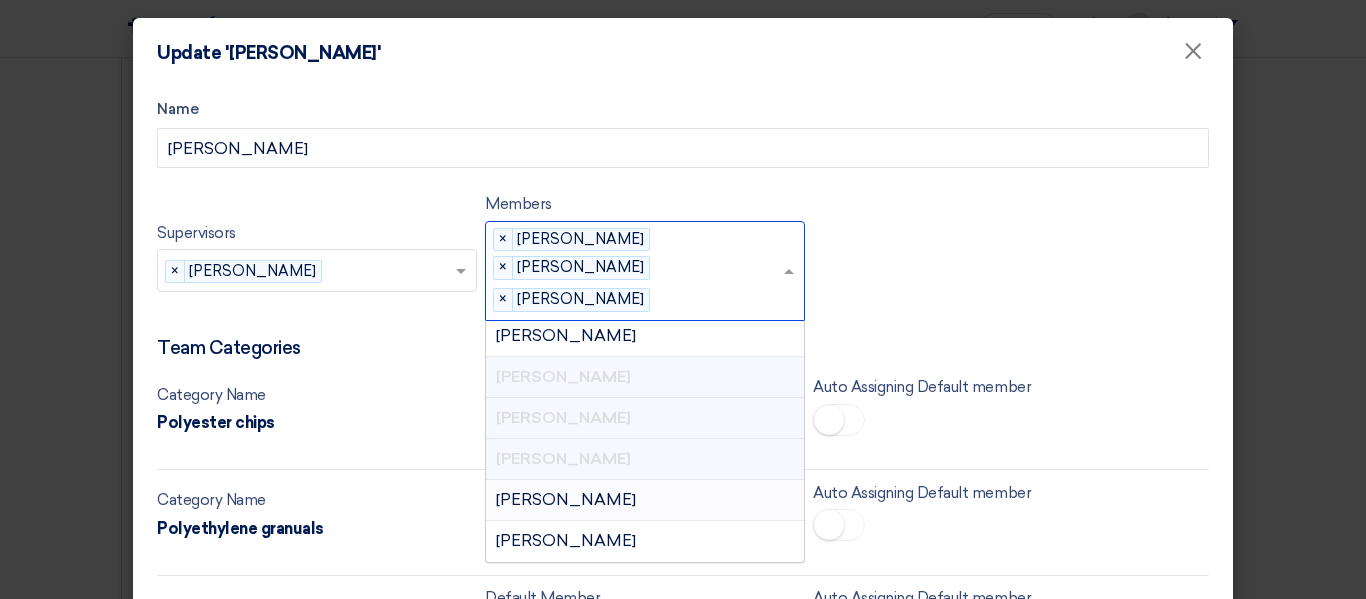 click on "Osama Abozaid" at bounding box center (645, 500) 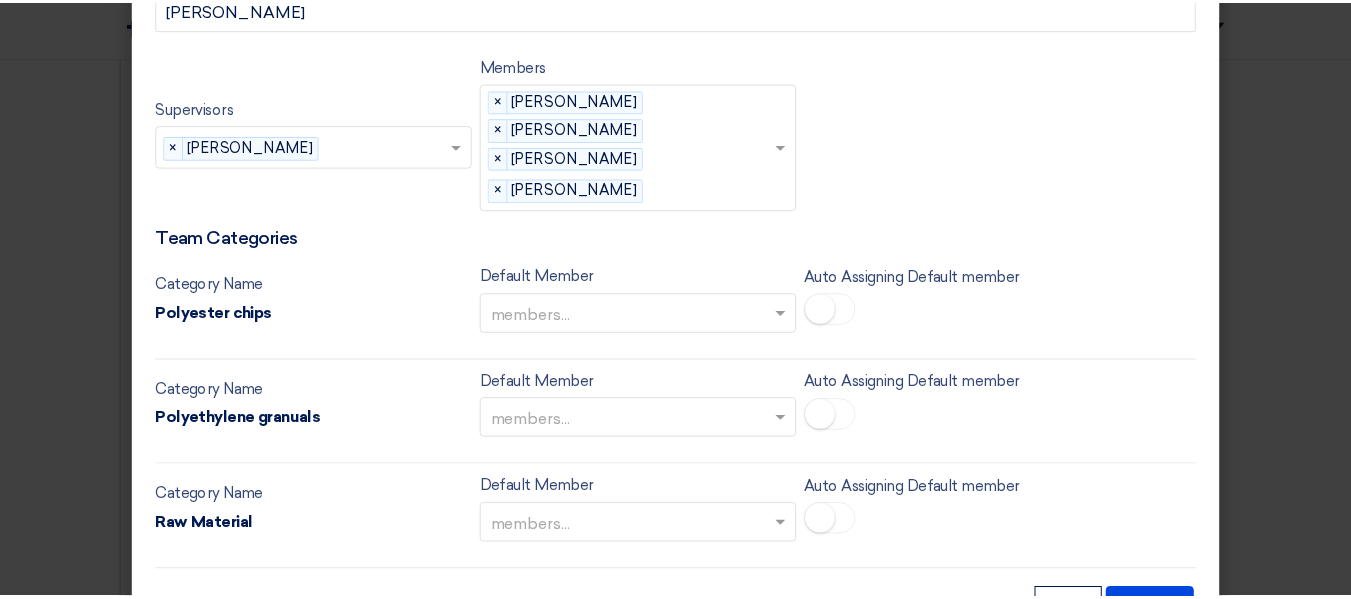 scroll, scrollTop: 159, scrollLeft: 0, axis: vertical 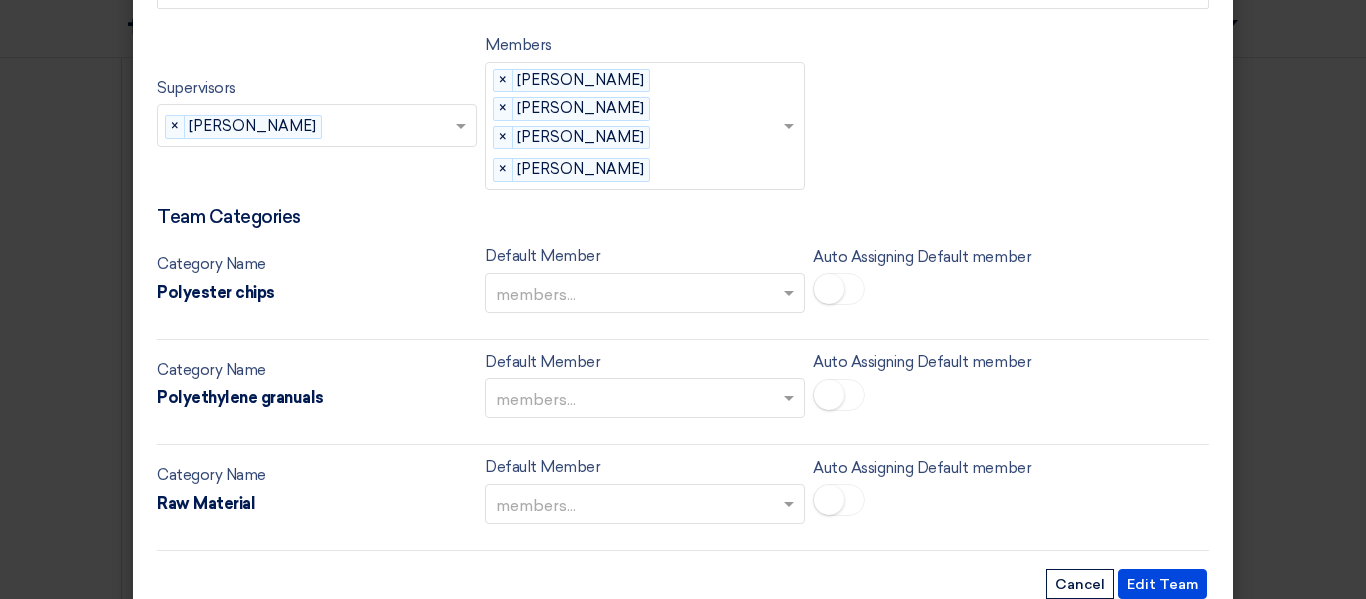 click on "Update 'Ahmed Shahin'
×
Name
Ahmed Shahin
Supervisors
Supervisors...
×
Ahmed Shahin
×
Members
members...
×
Mostafa Rashdan
×
Noura Mahmoud
×
Mohamed Ezzat × ×" 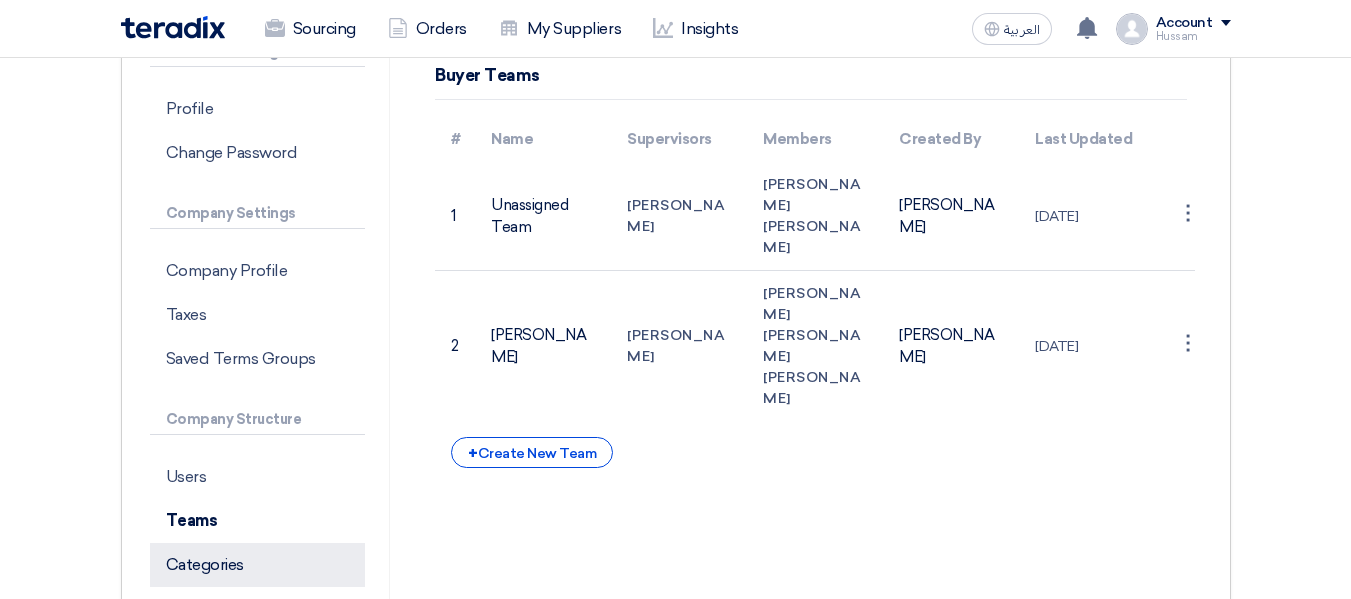 click on "Categories" 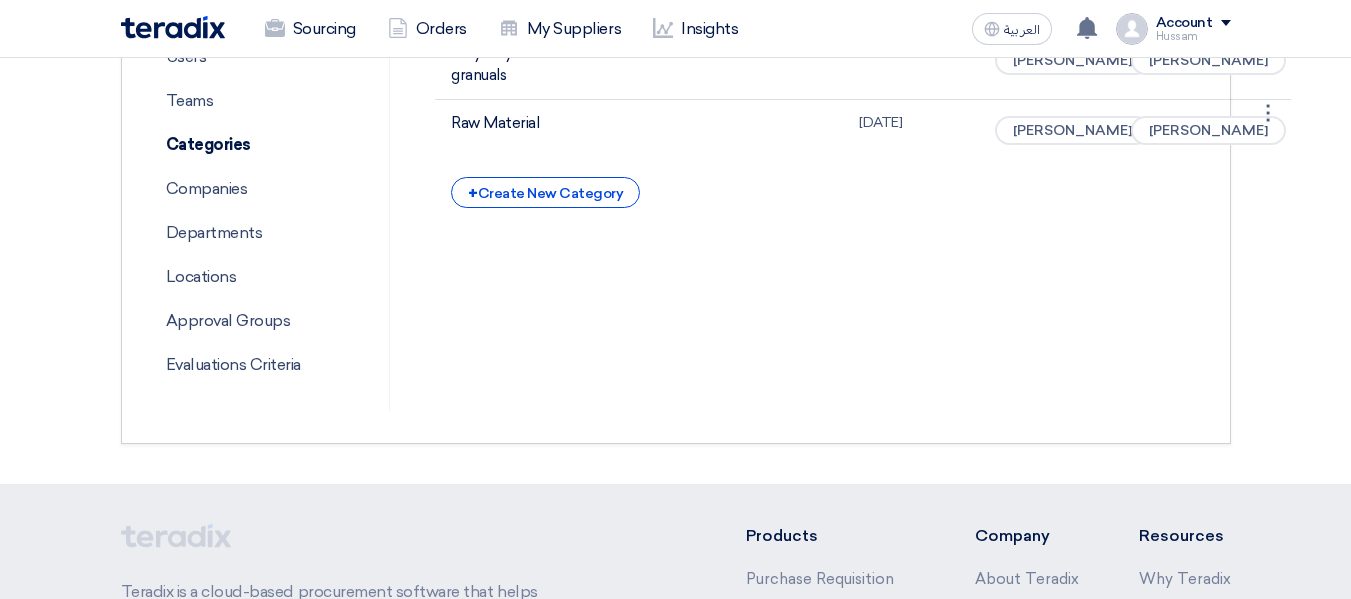 scroll, scrollTop: 629, scrollLeft: 0, axis: vertical 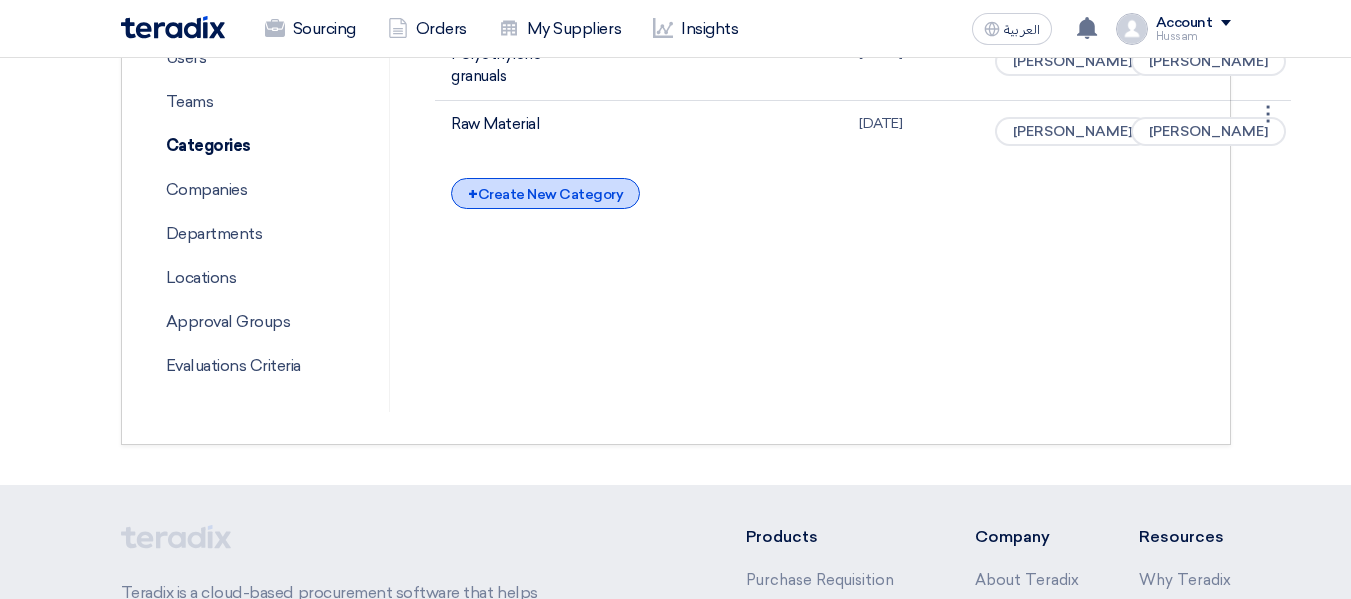 click on "+
Create New Category" 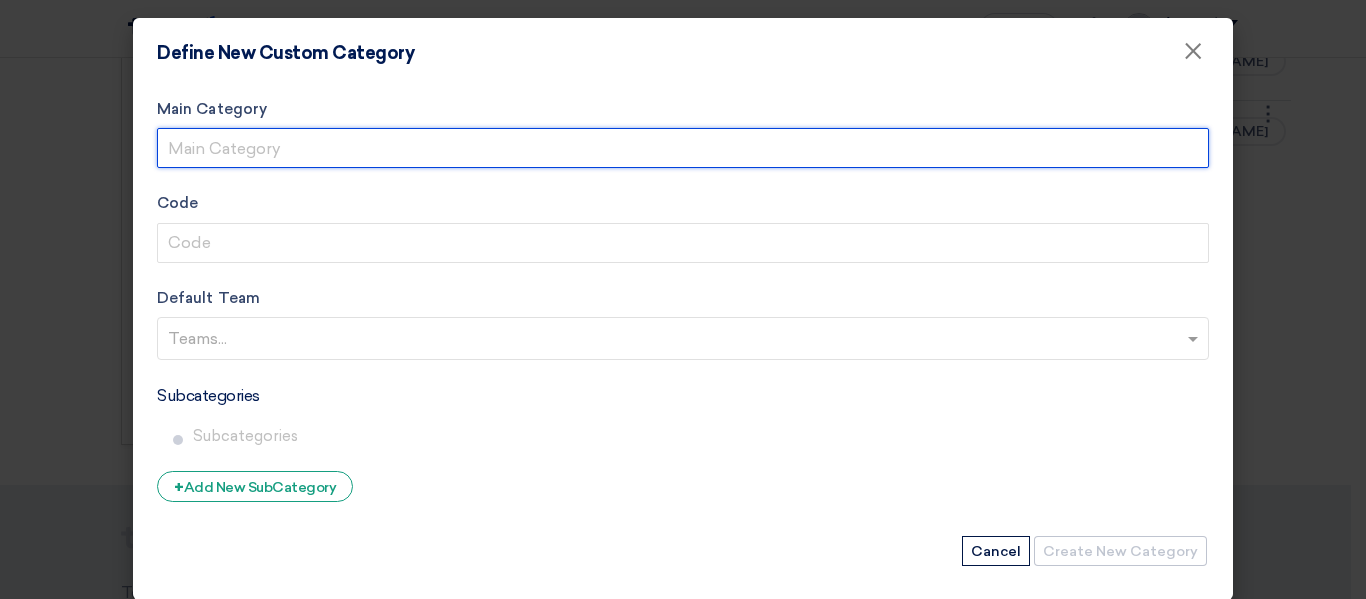 click on "Main Category" at bounding box center (683, 148) 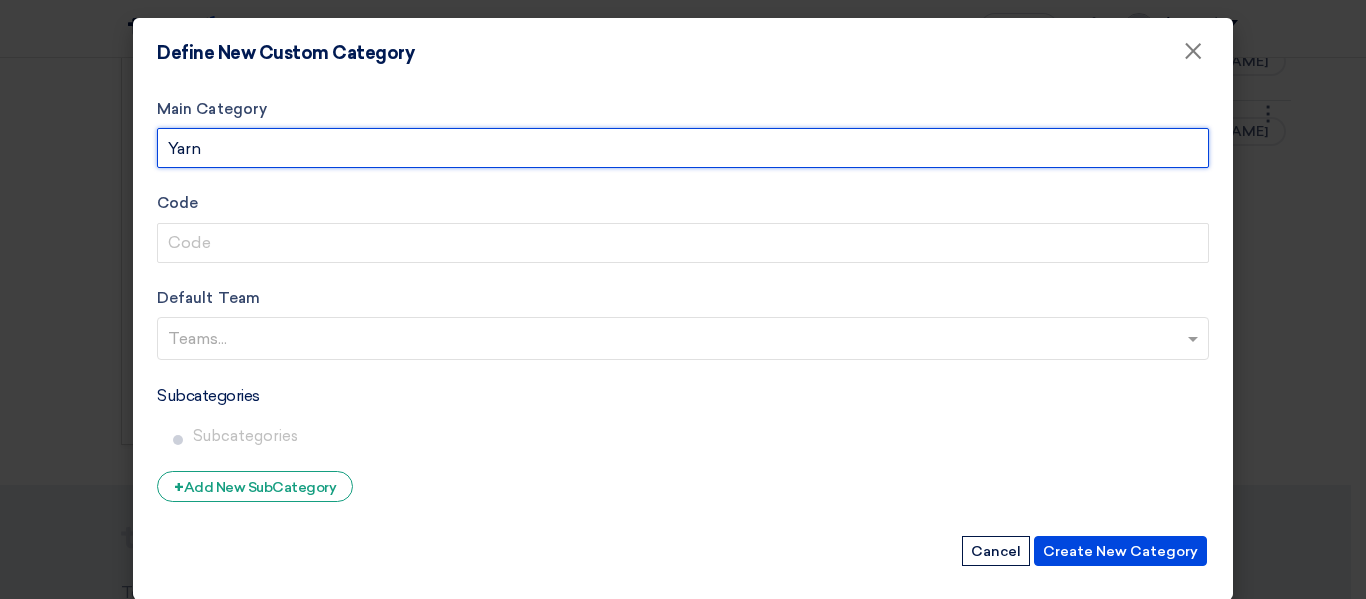 type on "Yarn" 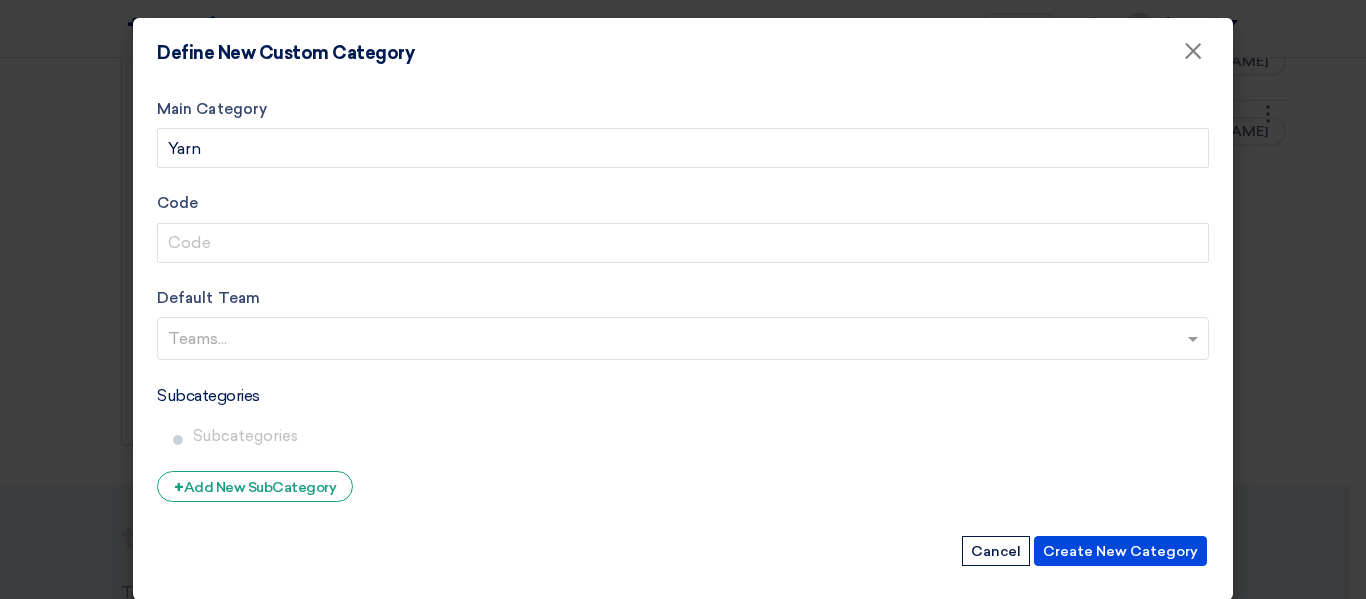 click 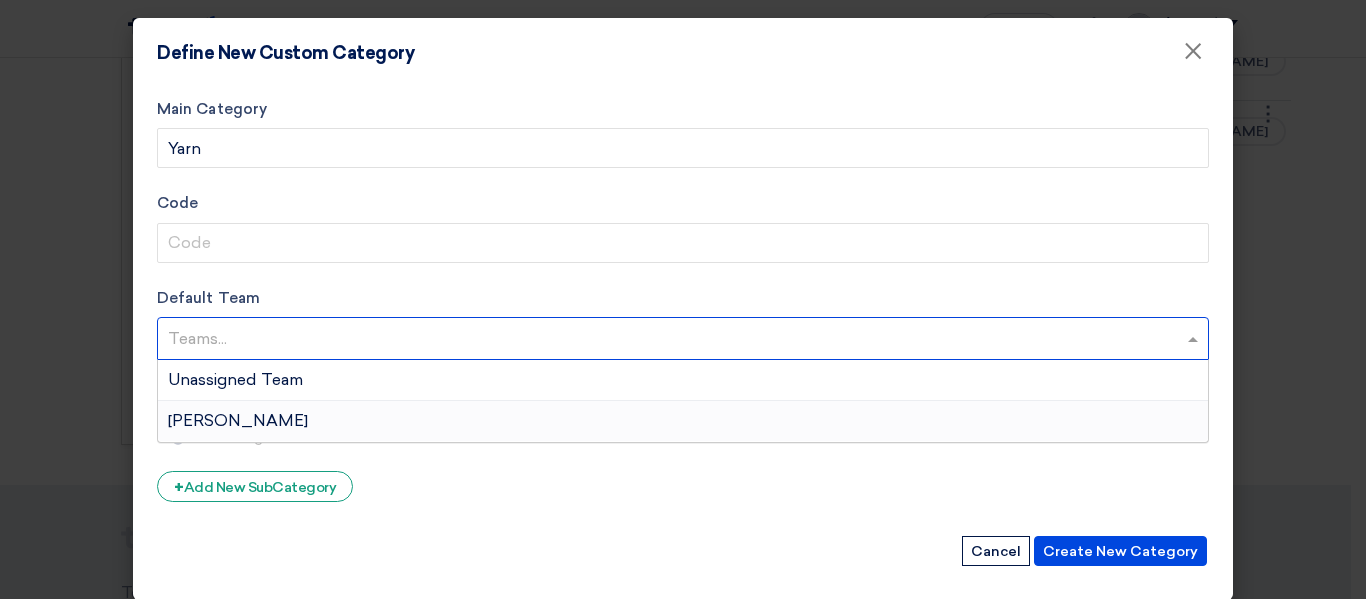 click on "[PERSON_NAME]" at bounding box center (238, 420) 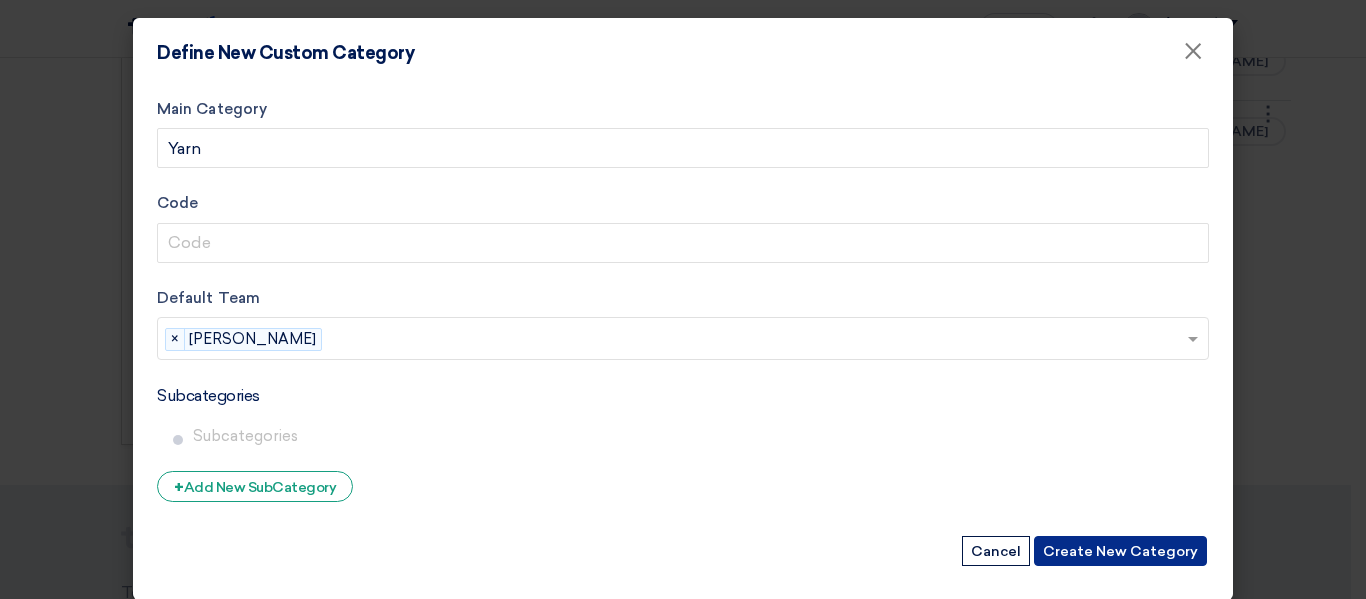 click on "Create New Category" 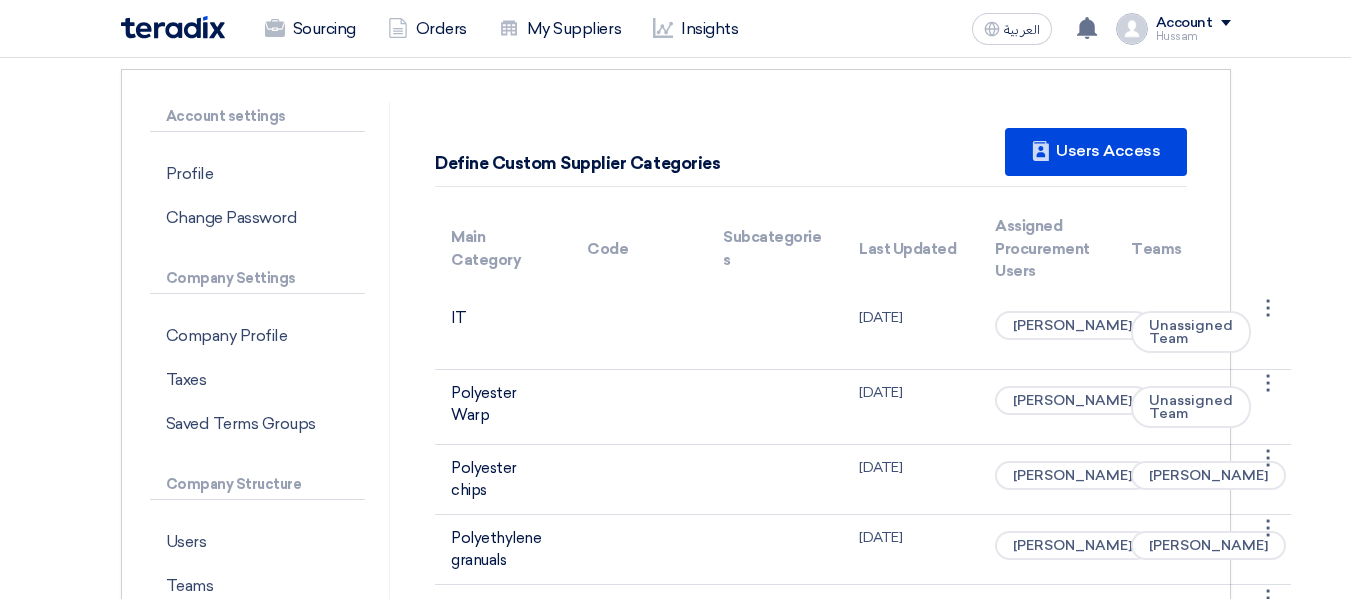 scroll, scrollTop: 0, scrollLeft: 0, axis: both 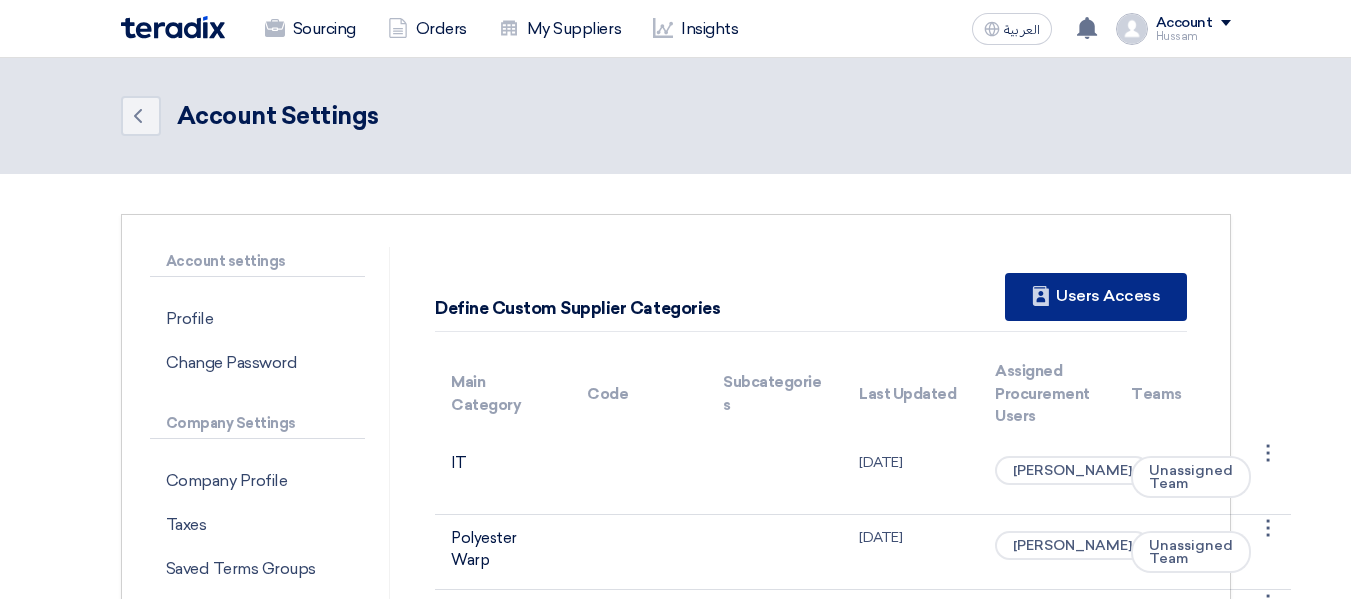 click on "New Supplier
Users Access" 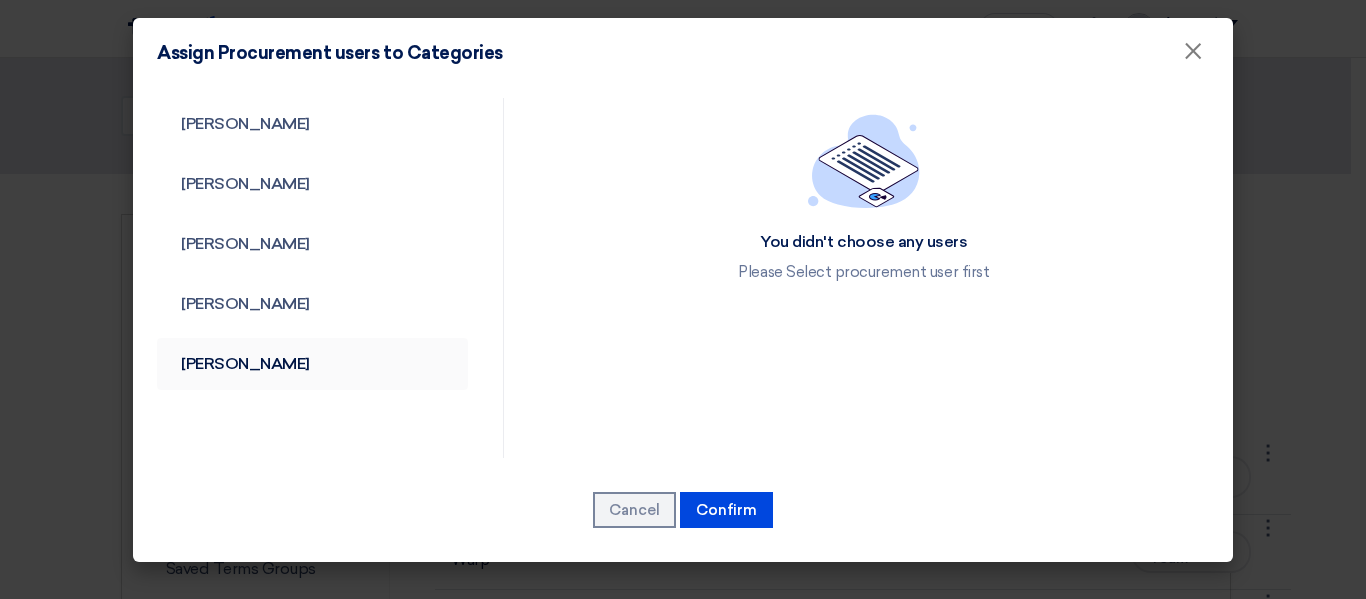 click on "Osama
Abozaid" 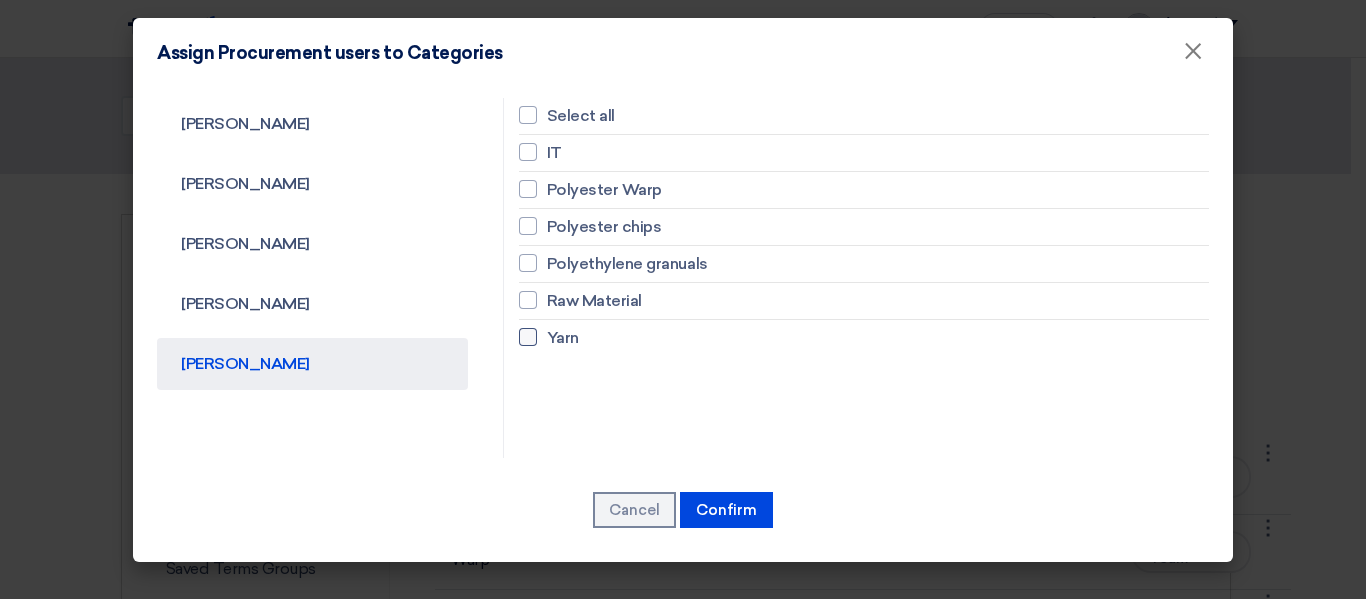 click on "Yarn" 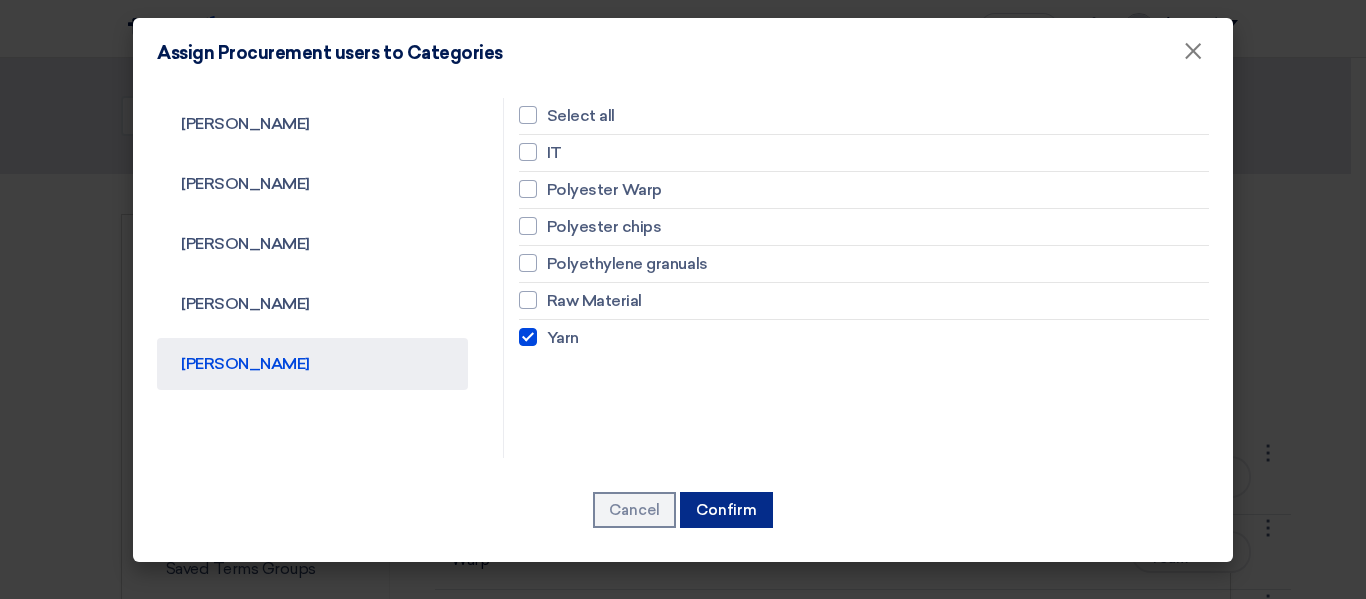 click on "Confirm" 